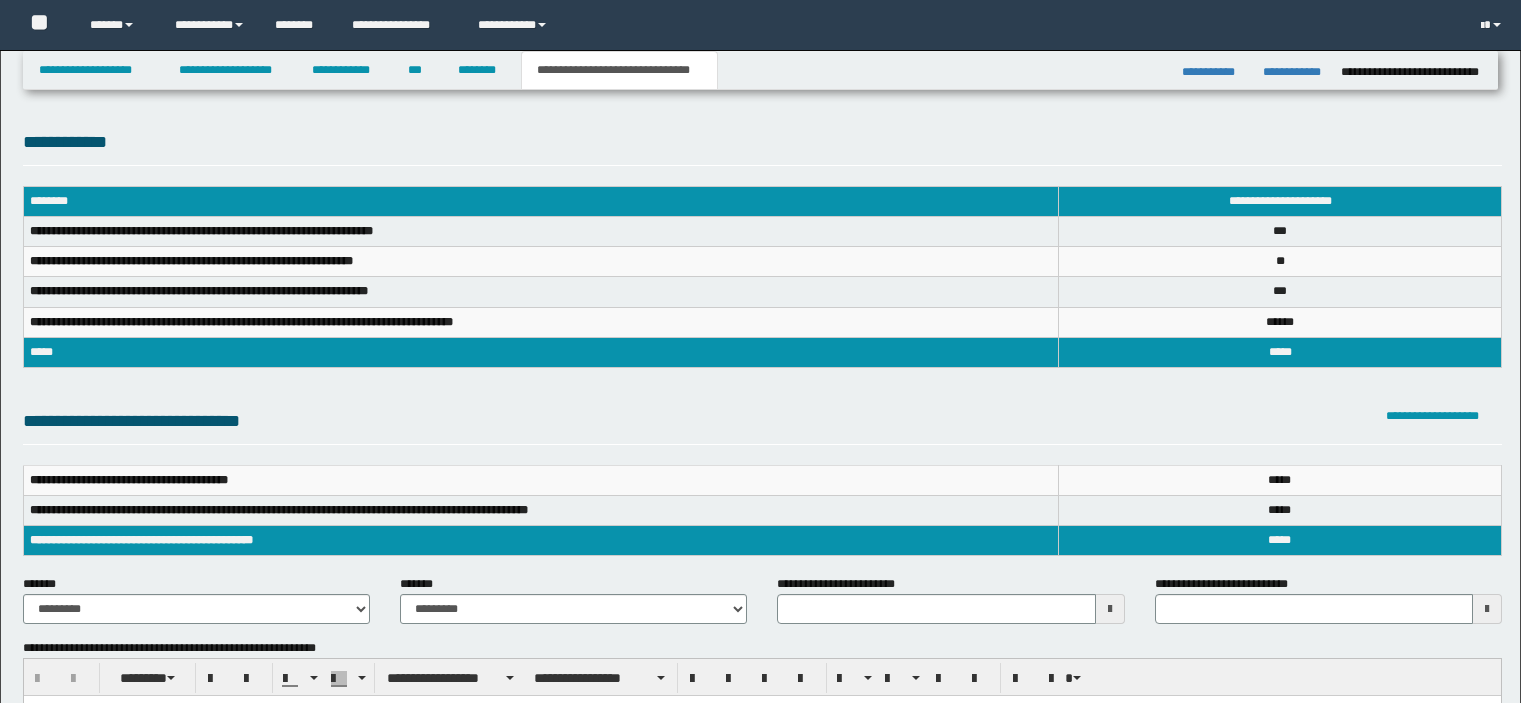scroll, scrollTop: 0, scrollLeft: 0, axis: both 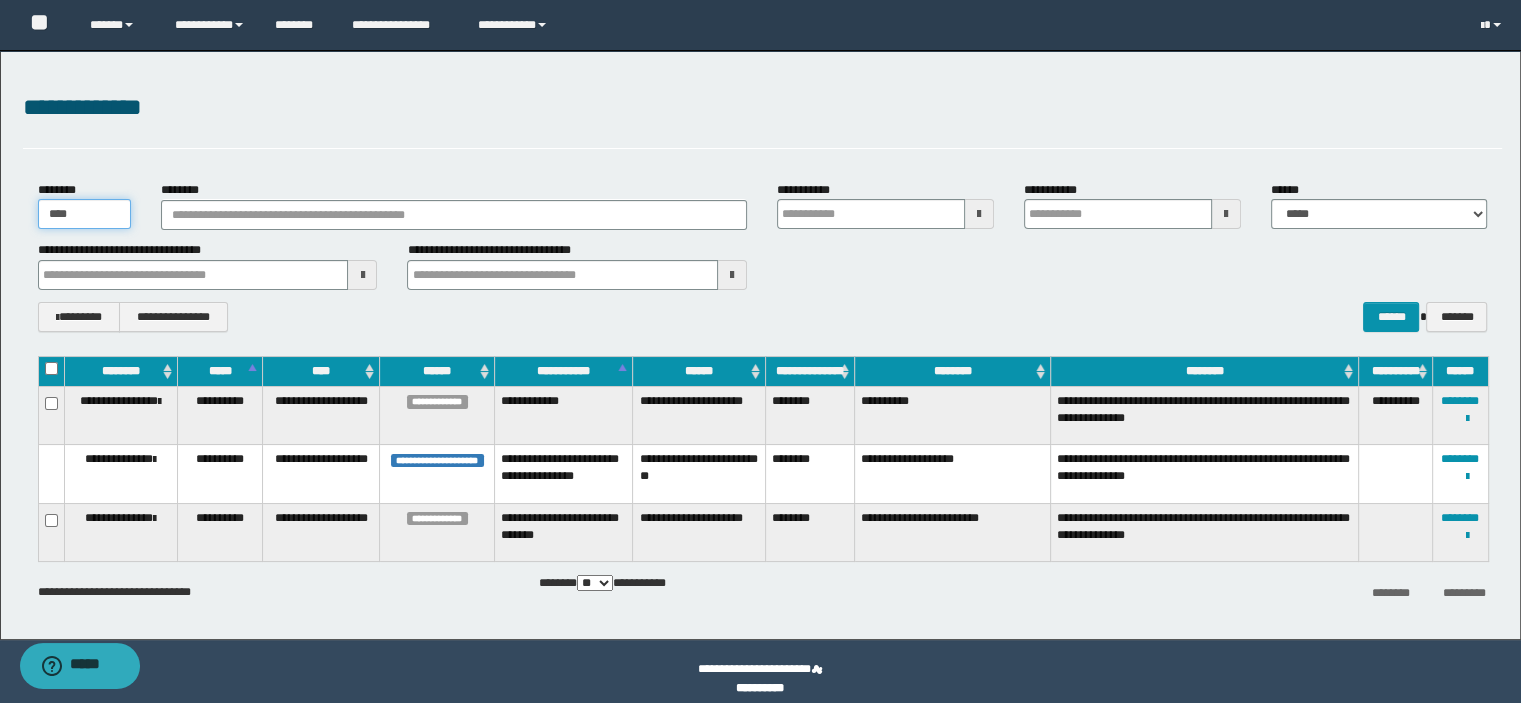 drag, startPoint x: 61, startPoint y: 210, endPoint x: 0, endPoint y: 233, distance: 65.192024 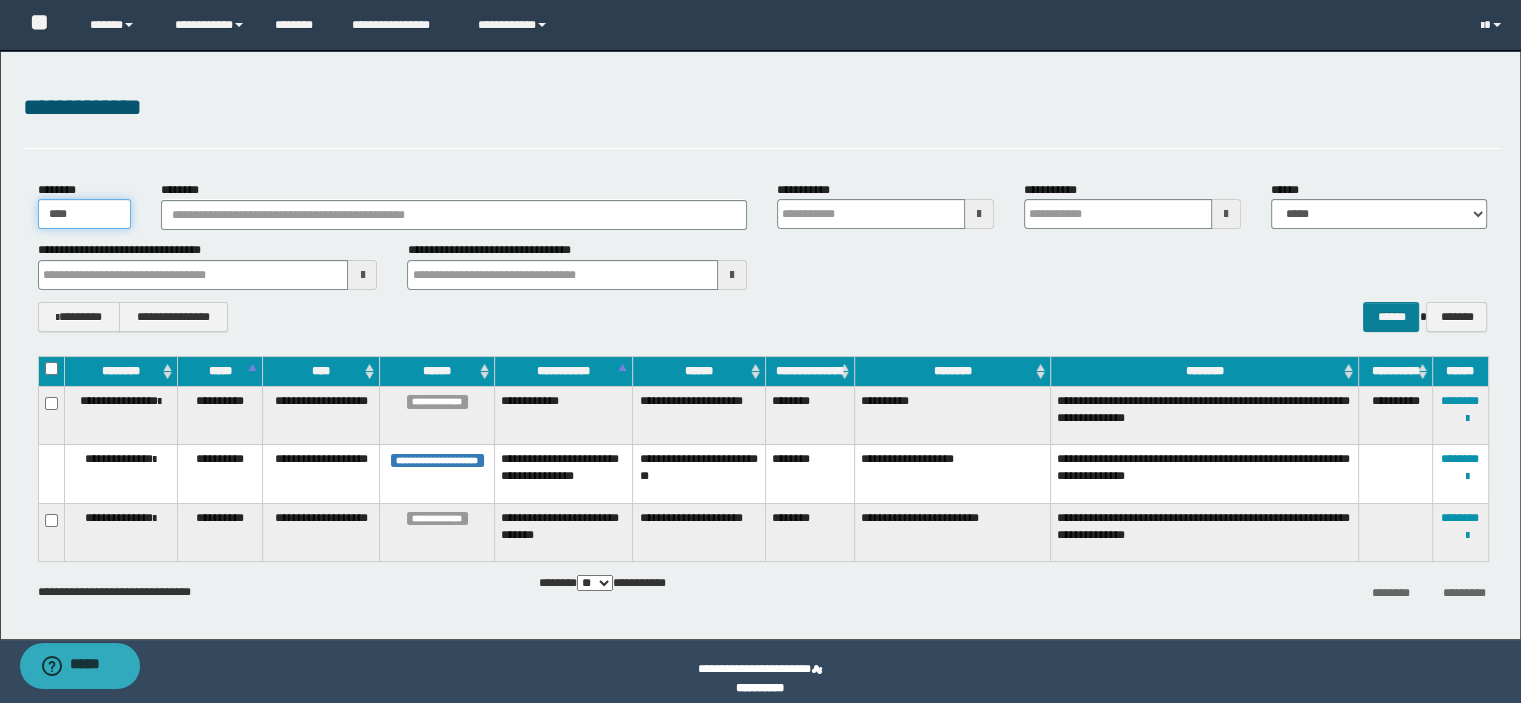 type on "****" 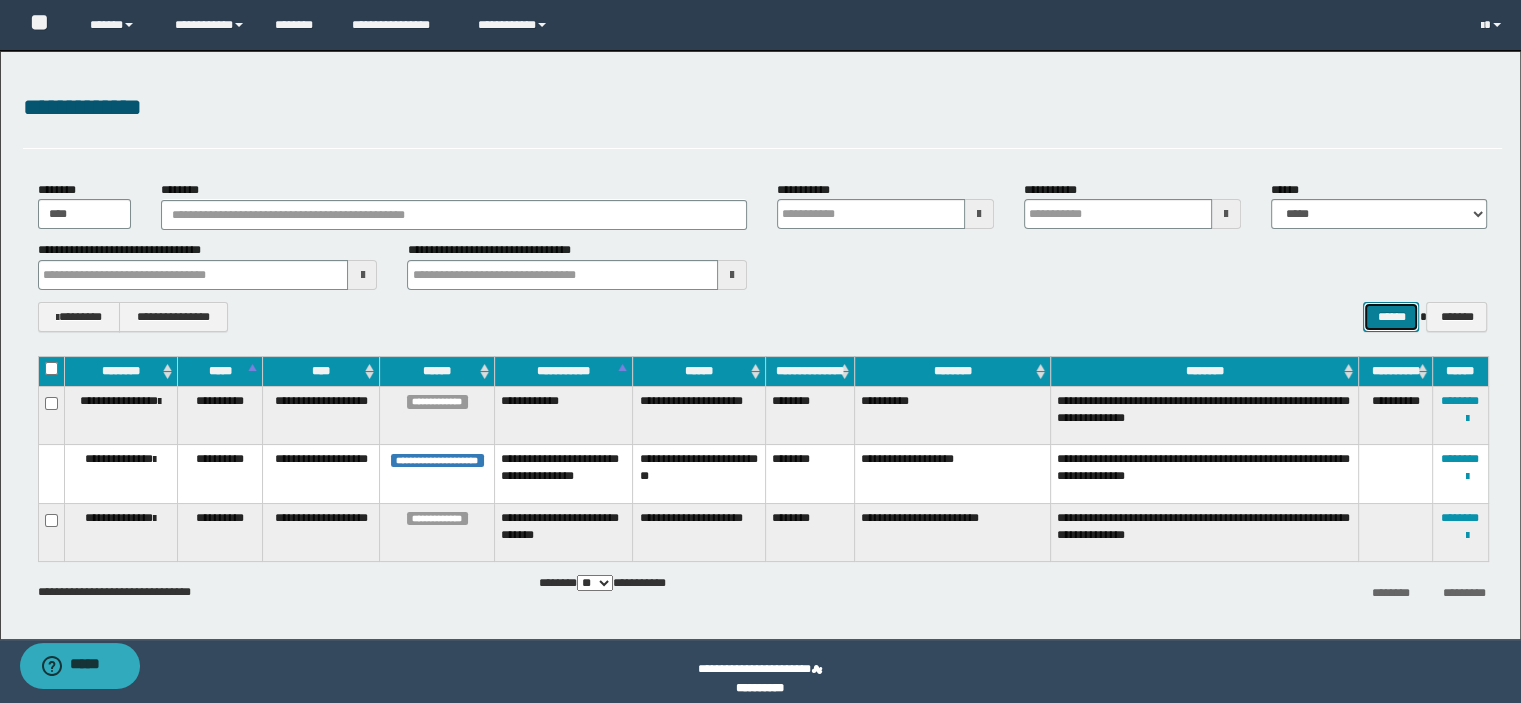 drag, startPoint x: 1396, startPoint y: 317, endPoint x: 1383, endPoint y: 316, distance: 13.038404 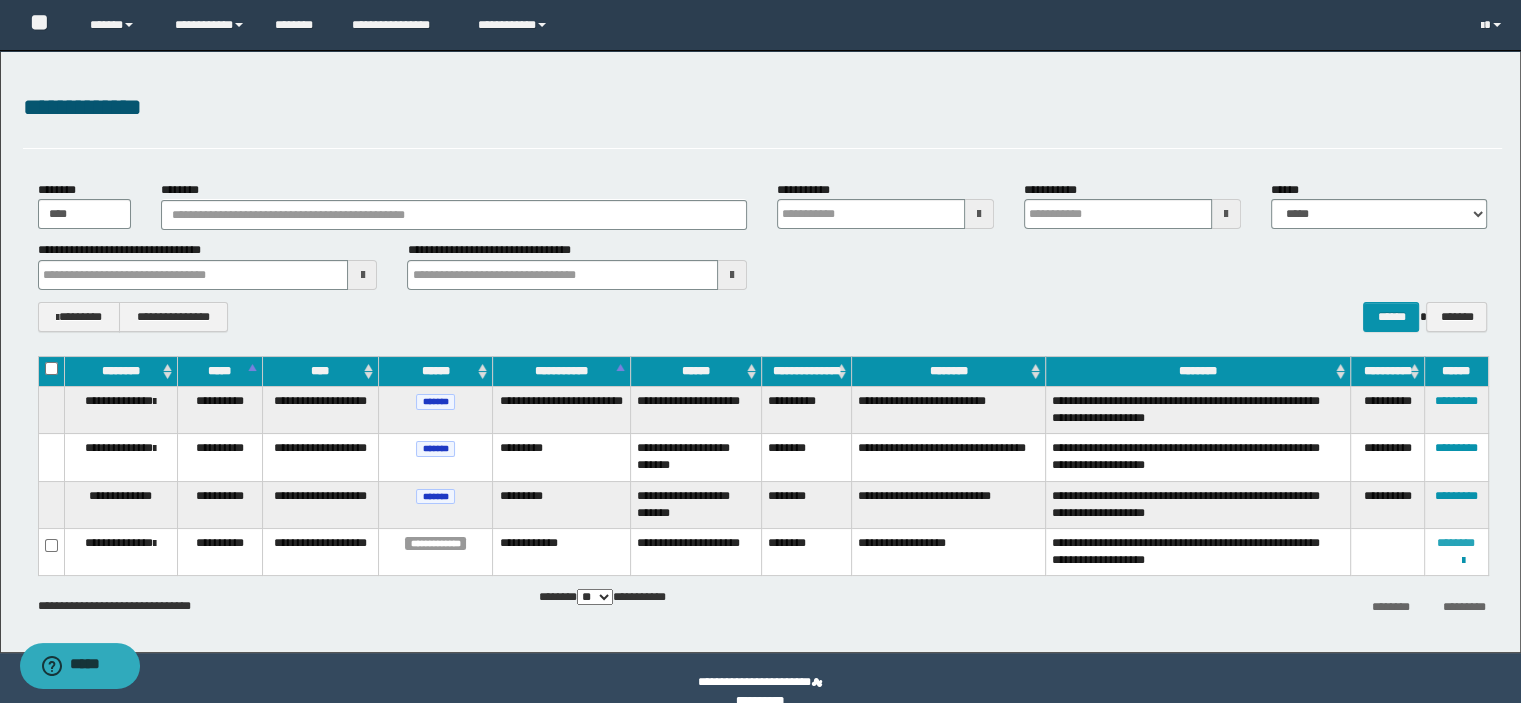 click on "********" at bounding box center [1456, 543] 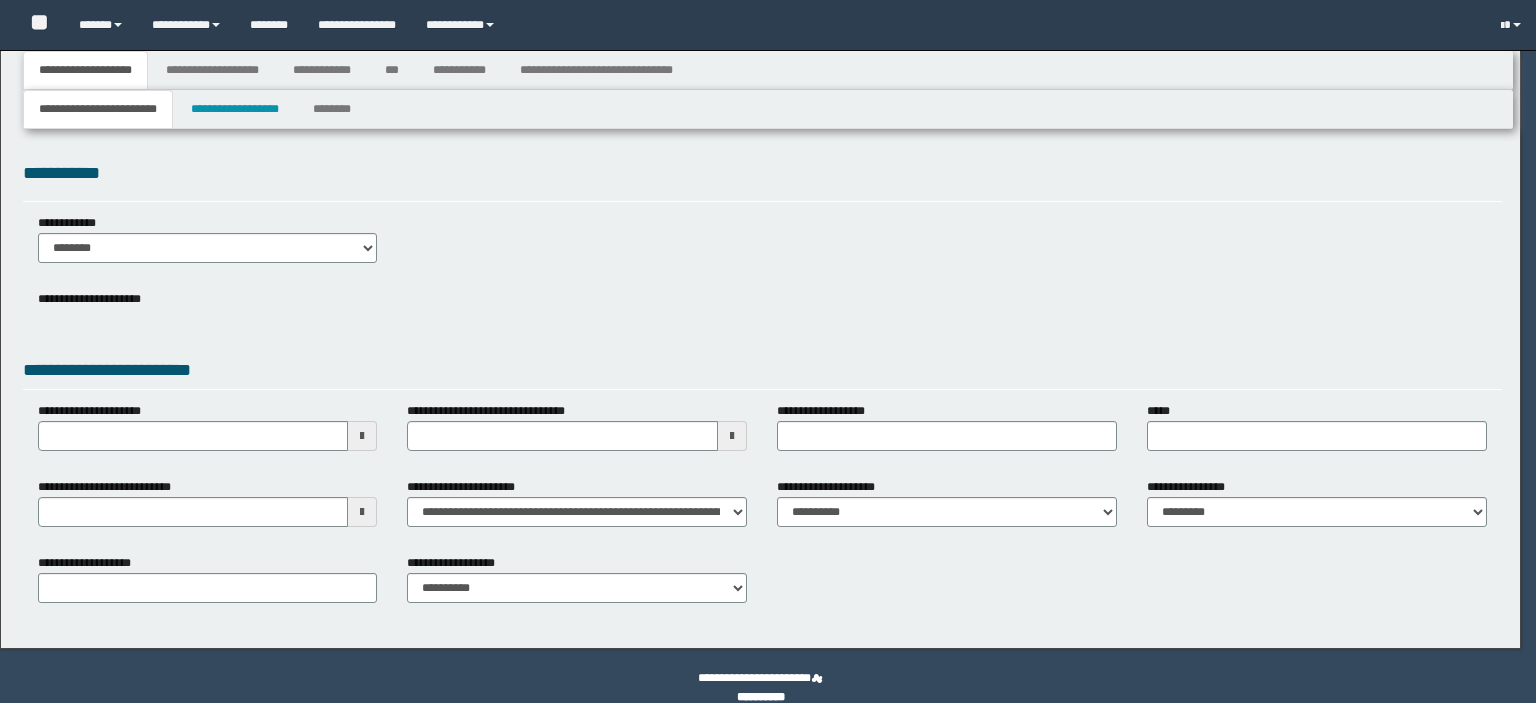 scroll, scrollTop: 0, scrollLeft: 0, axis: both 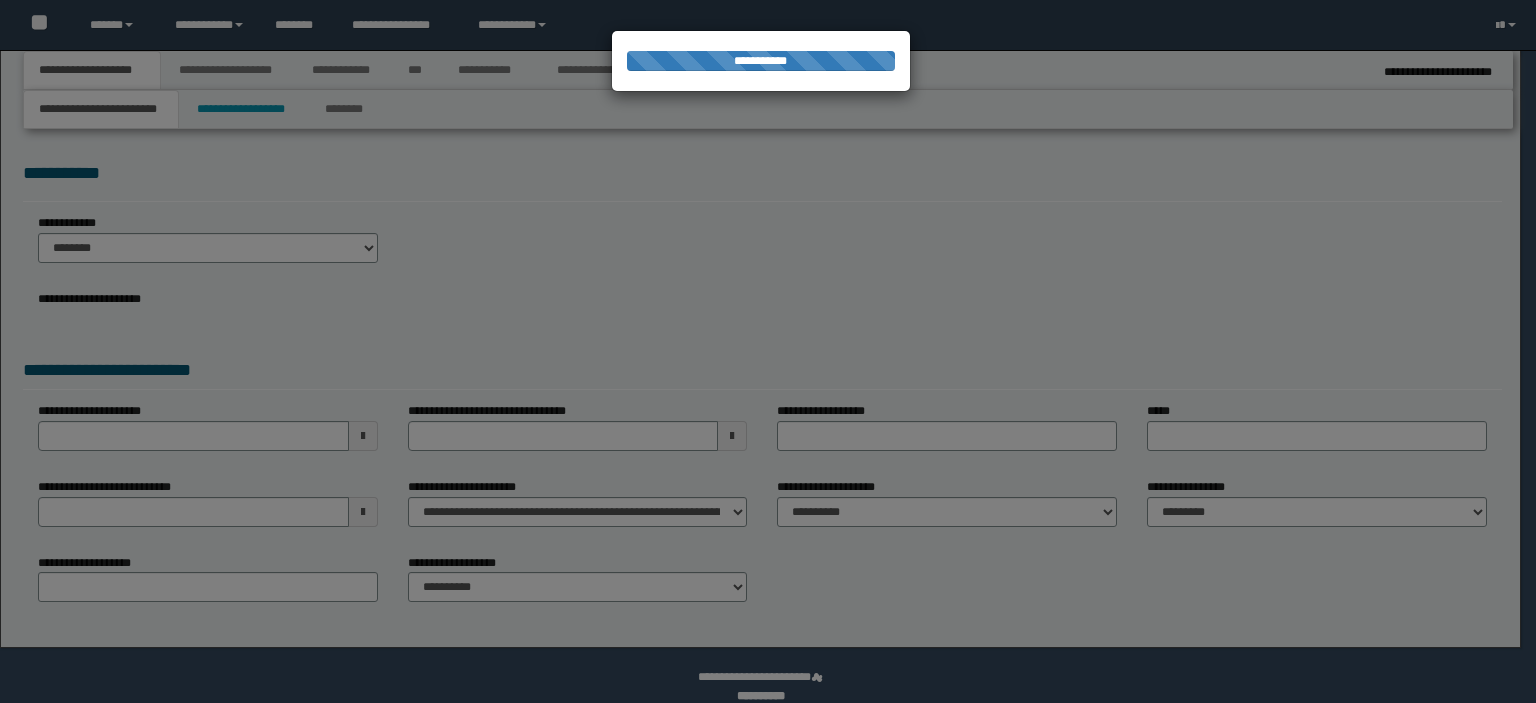 select on "**" 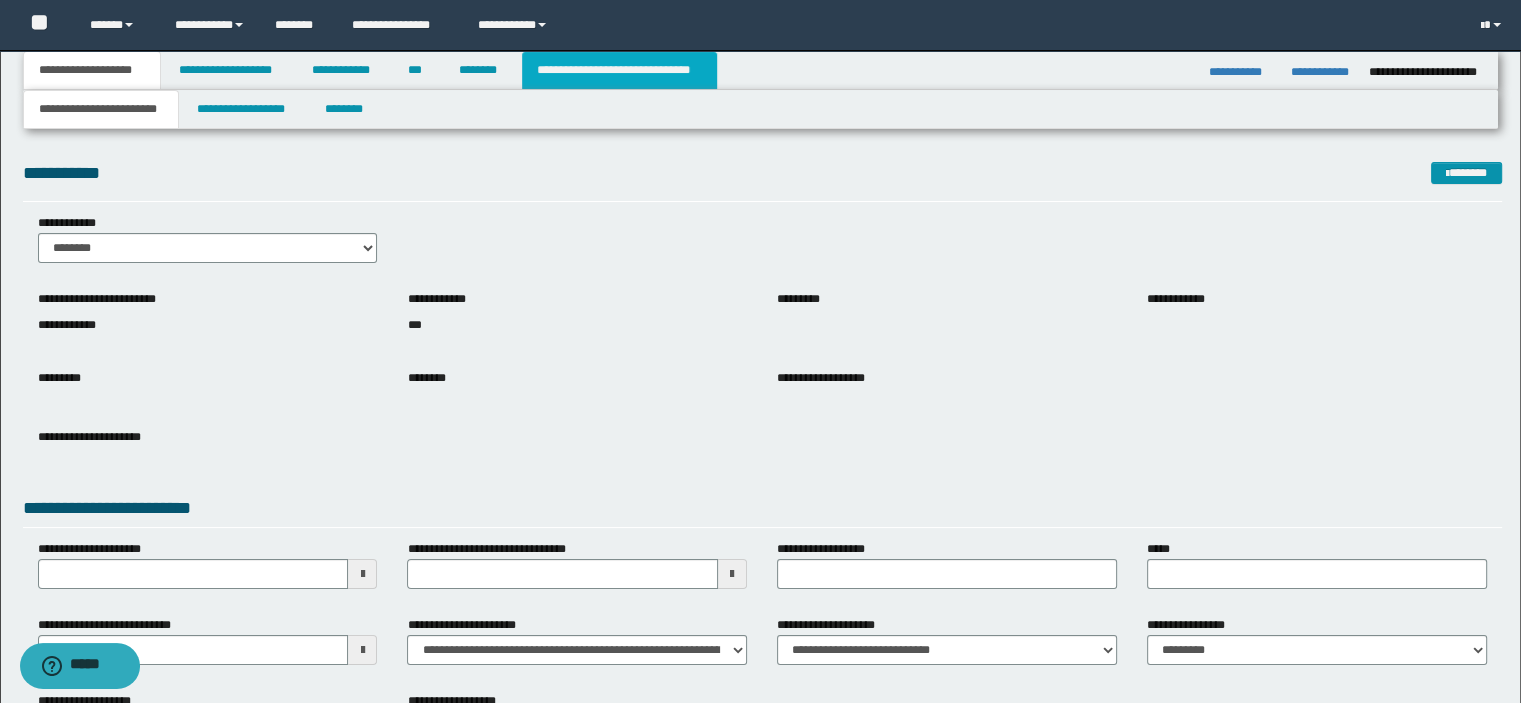 click on "**********" at bounding box center (619, 70) 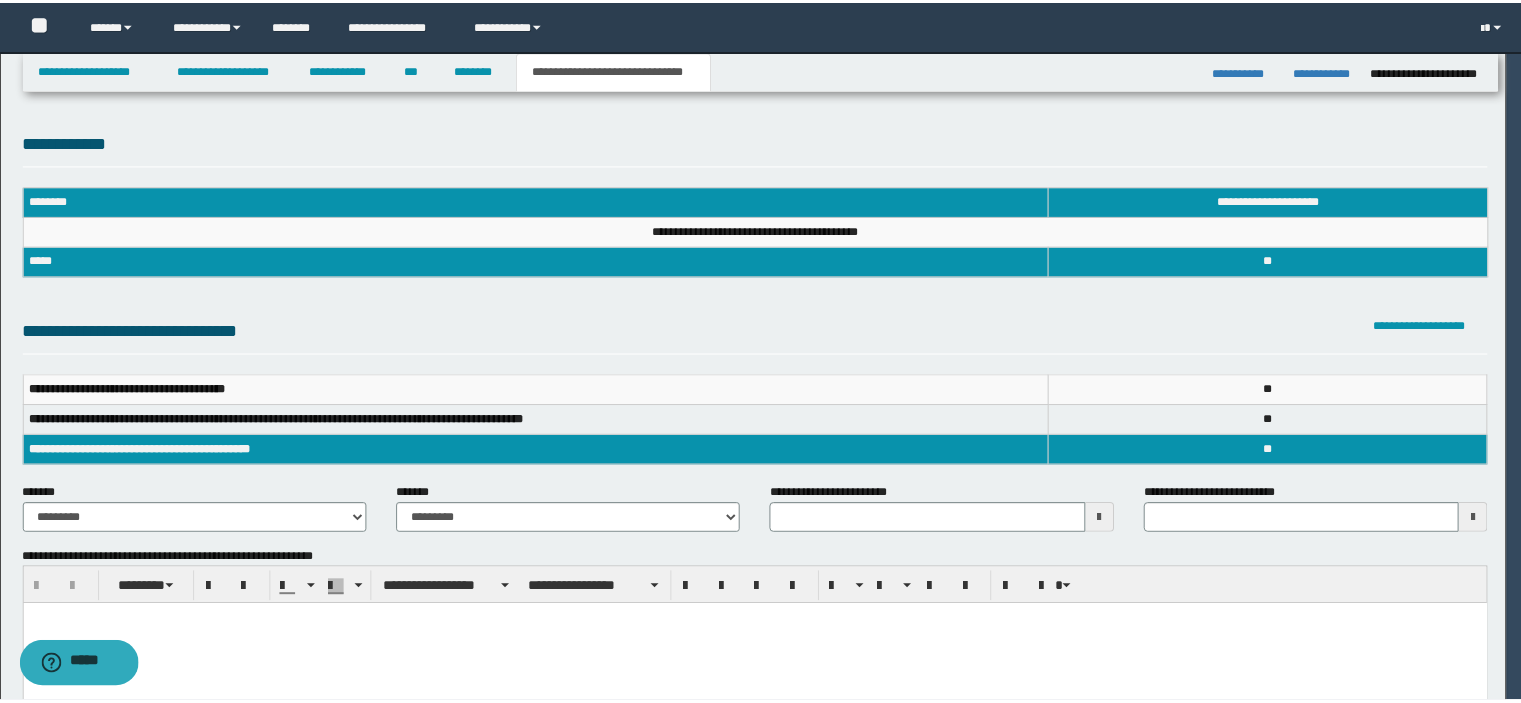 scroll, scrollTop: 0, scrollLeft: 0, axis: both 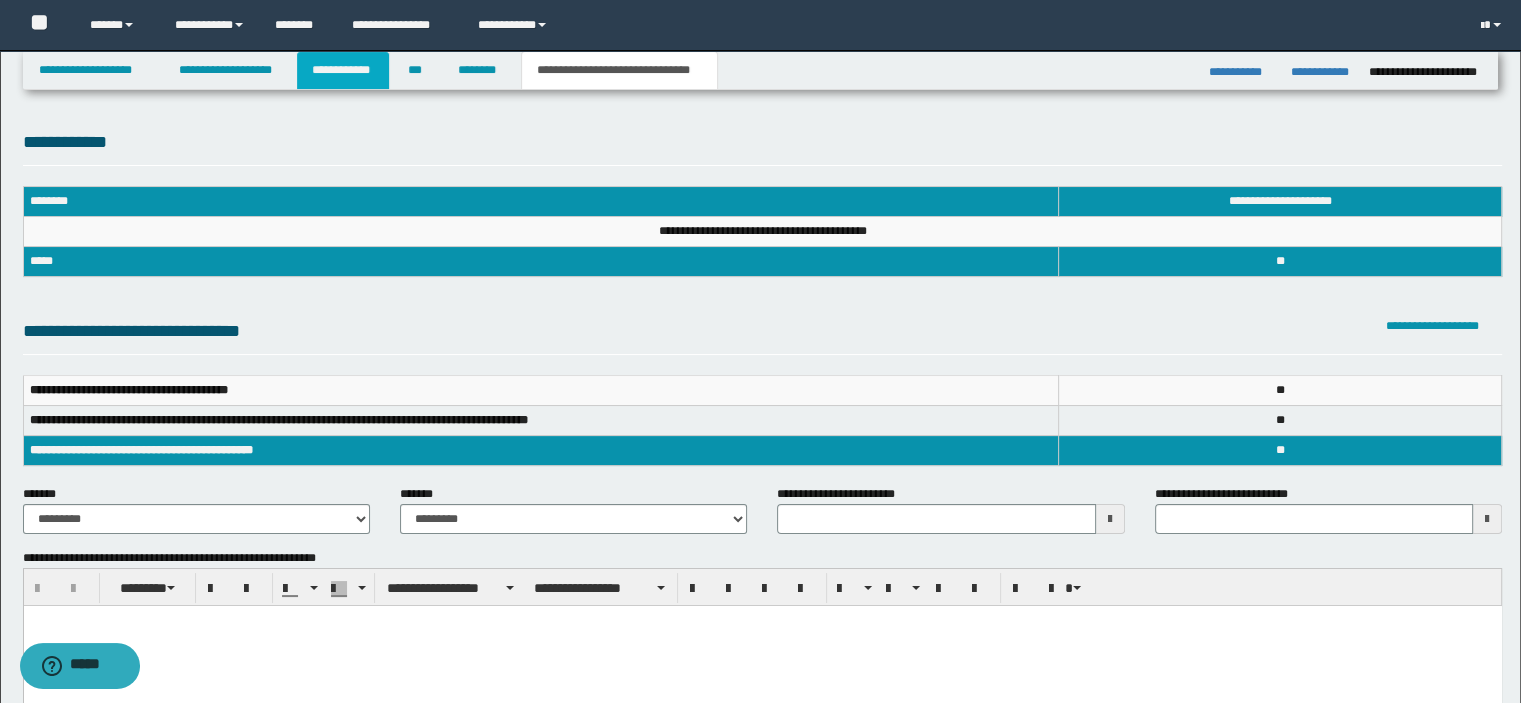 click on "**********" at bounding box center (343, 70) 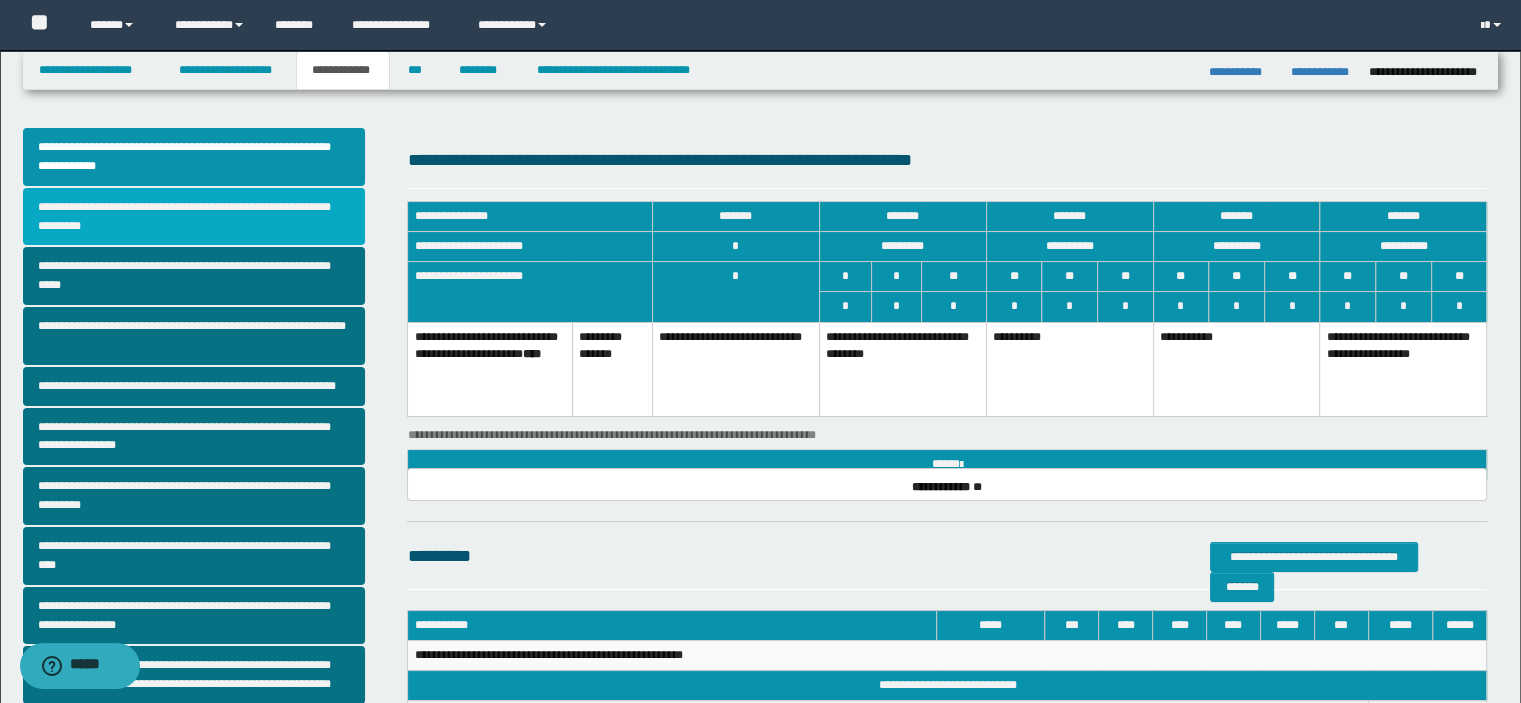click on "**********" at bounding box center (194, 217) 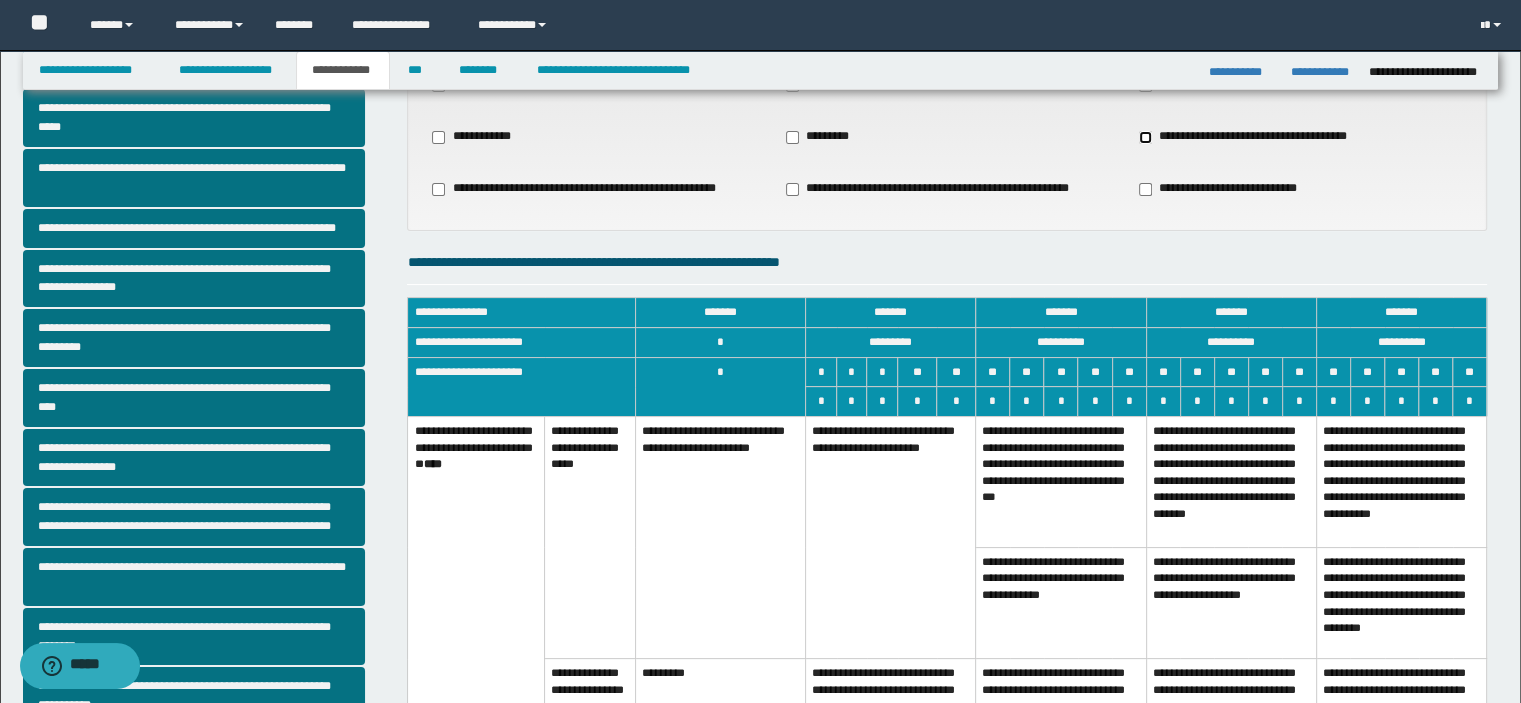 scroll, scrollTop: 300, scrollLeft: 0, axis: vertical 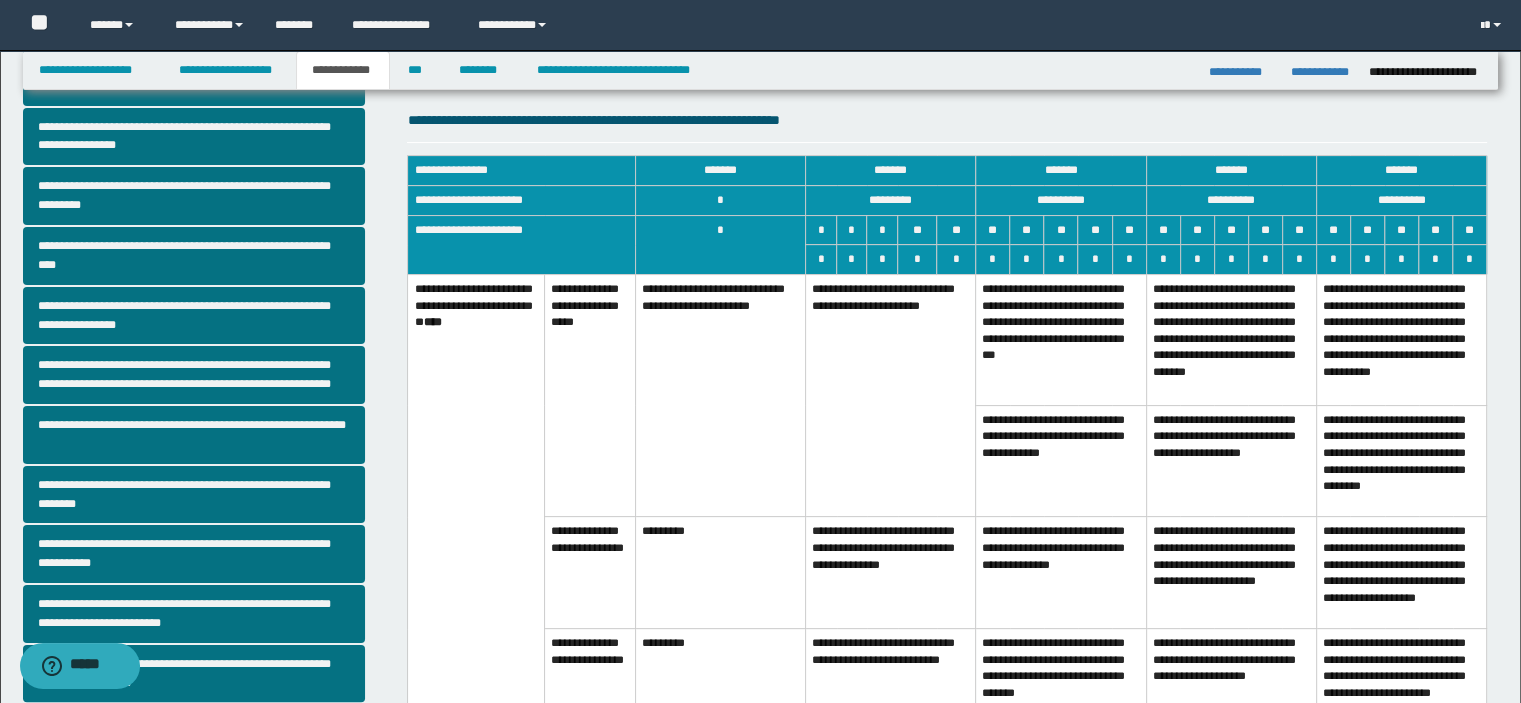 click on "**********" at bounding box center [1231, 573] 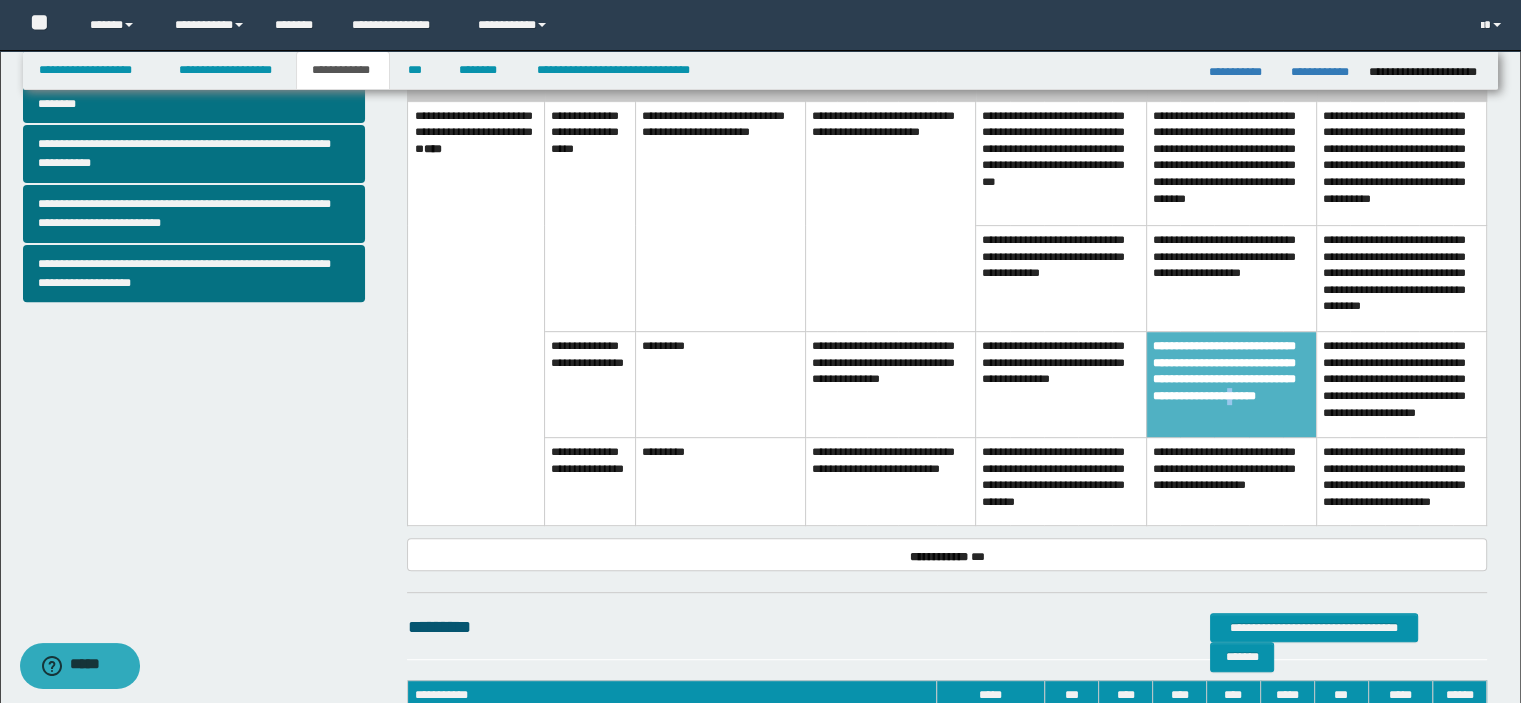scroll, scrollTop: 600, scrollLeft: 0, axis: vertical 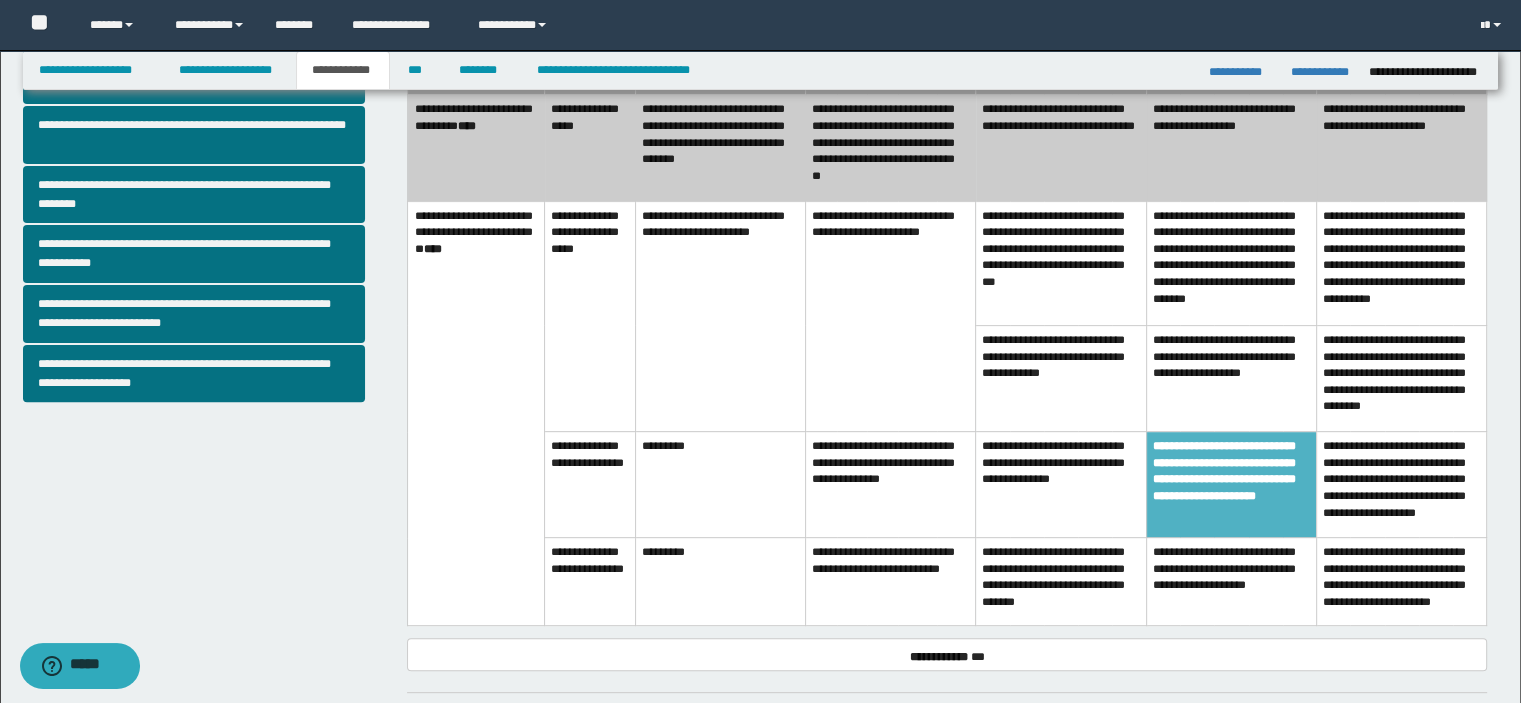 click on "**********" at bounding box center (1231, 378) 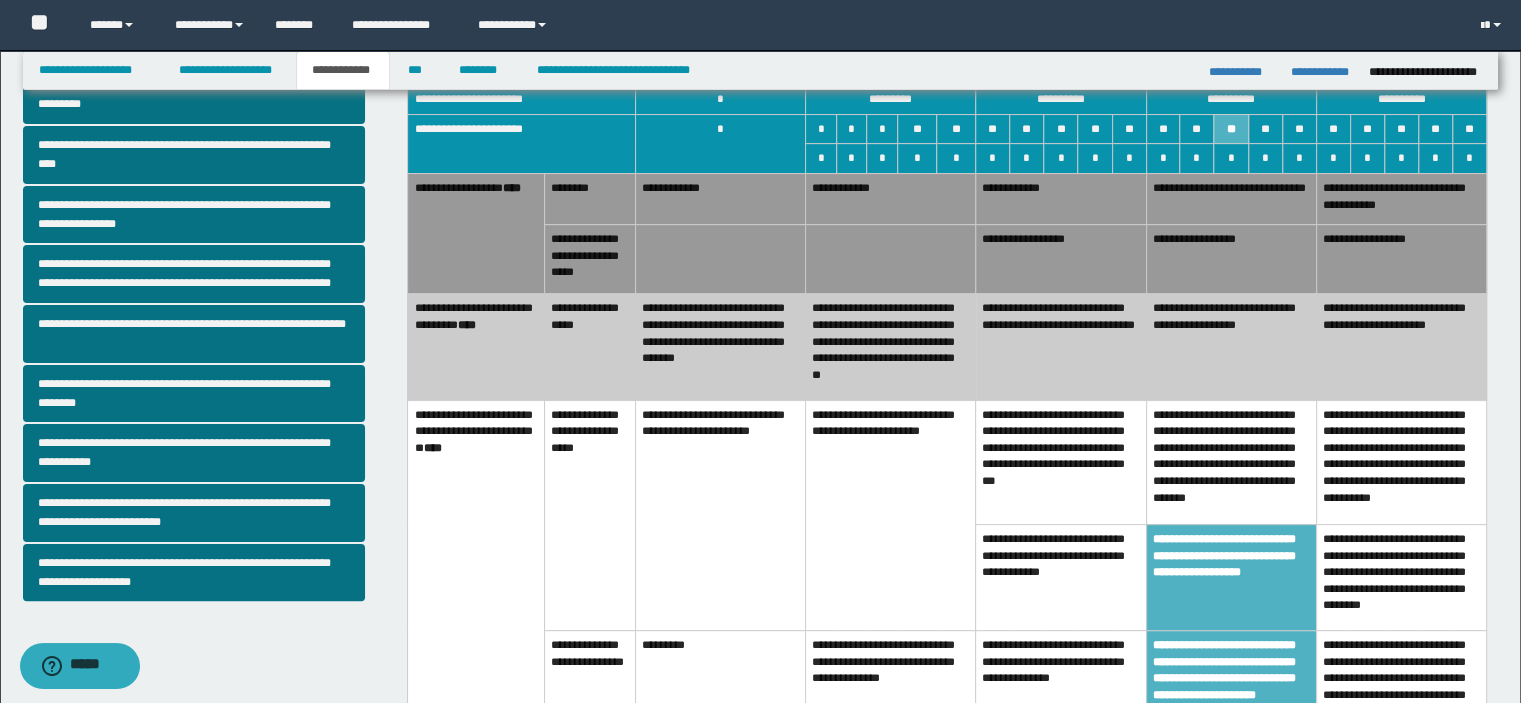 scroll, scrollTop: 400, scrollLeft: 0, axis: vertical 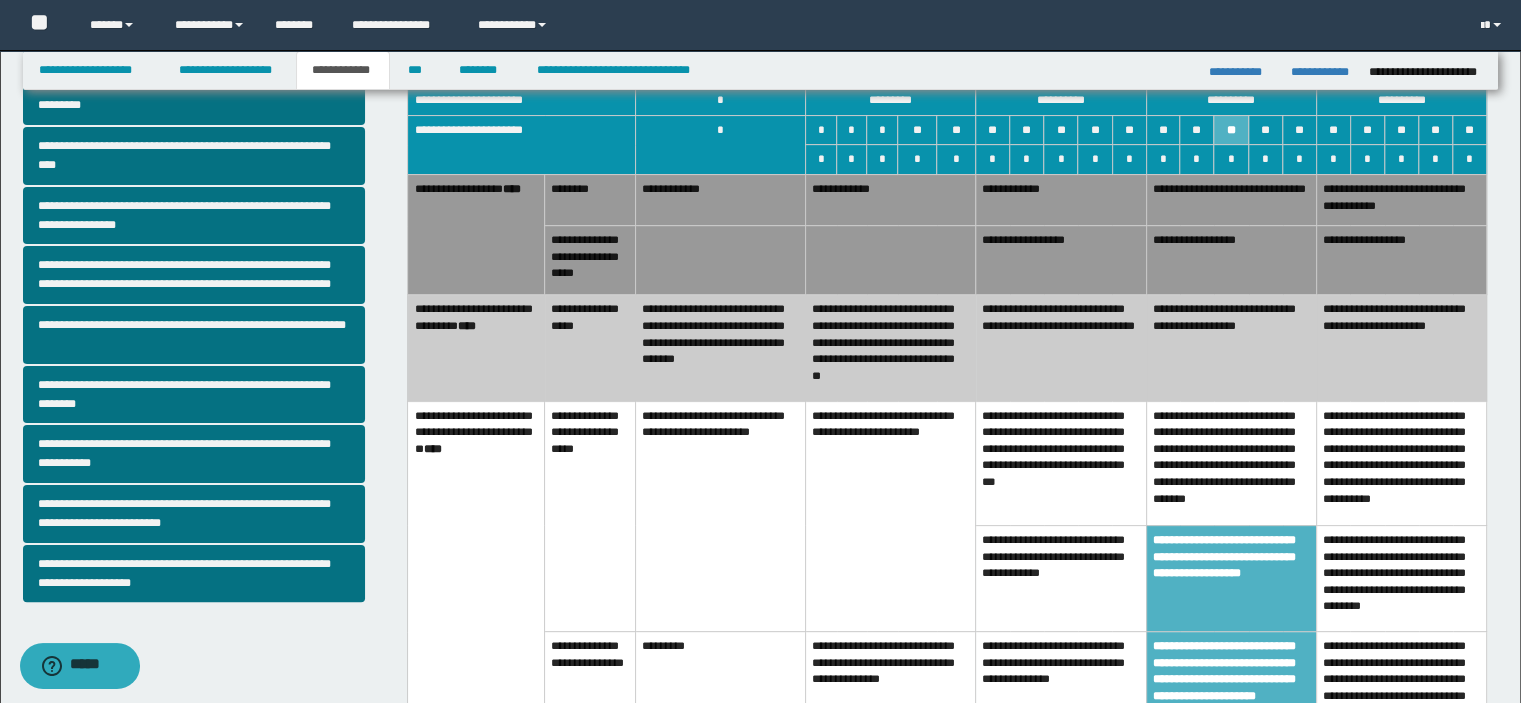 click on "**********" at bounding box center (1231, 348) 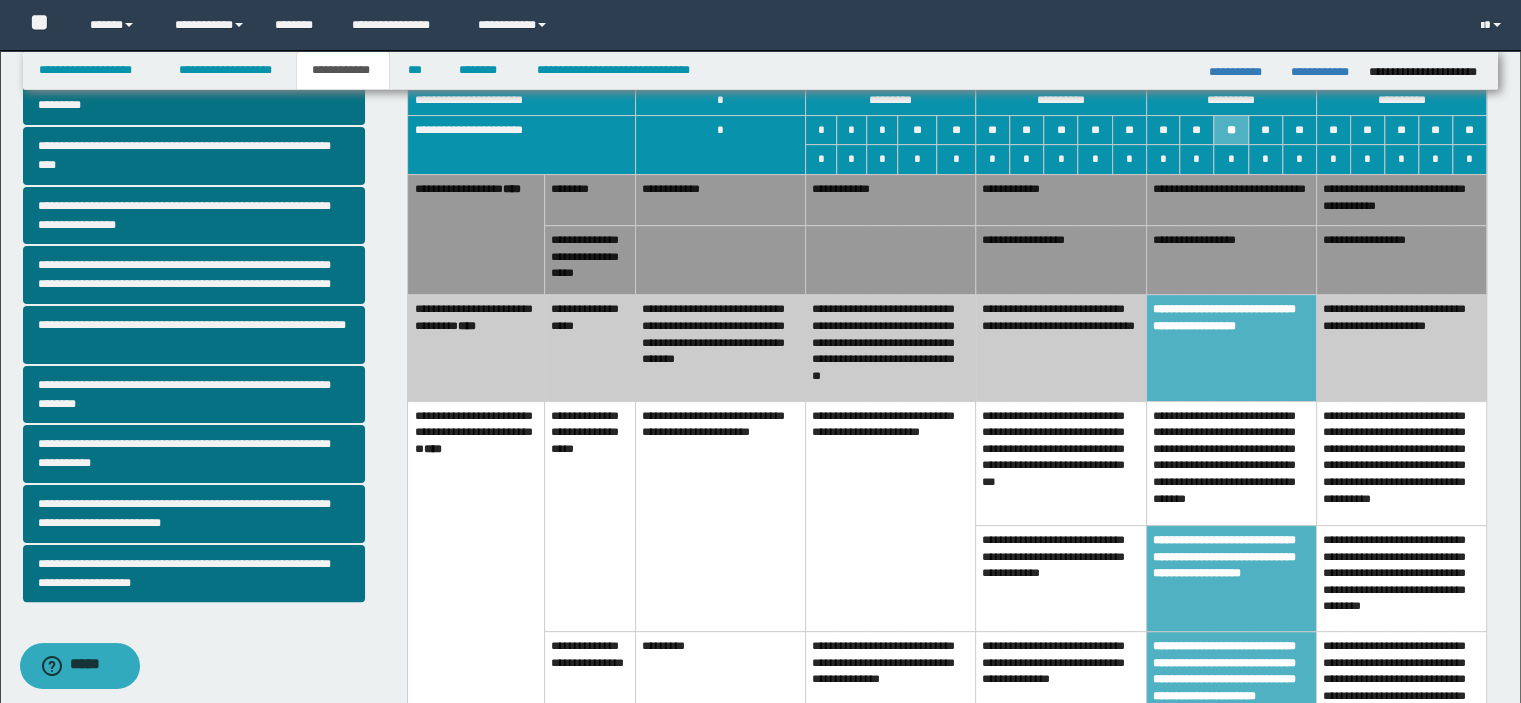 click on "**********" at bounding box center [1231, 260] 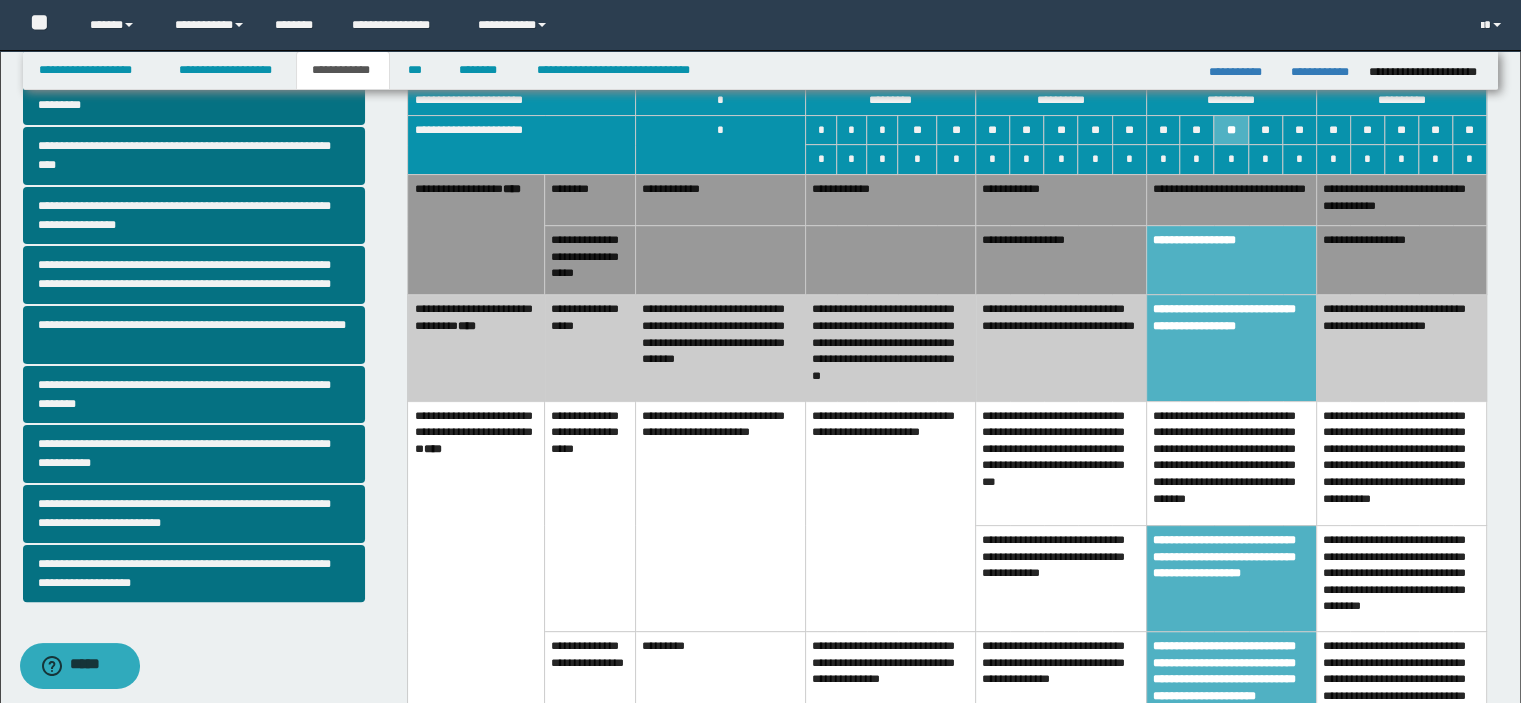 click on "**********" at bounding box center (1061, 199) 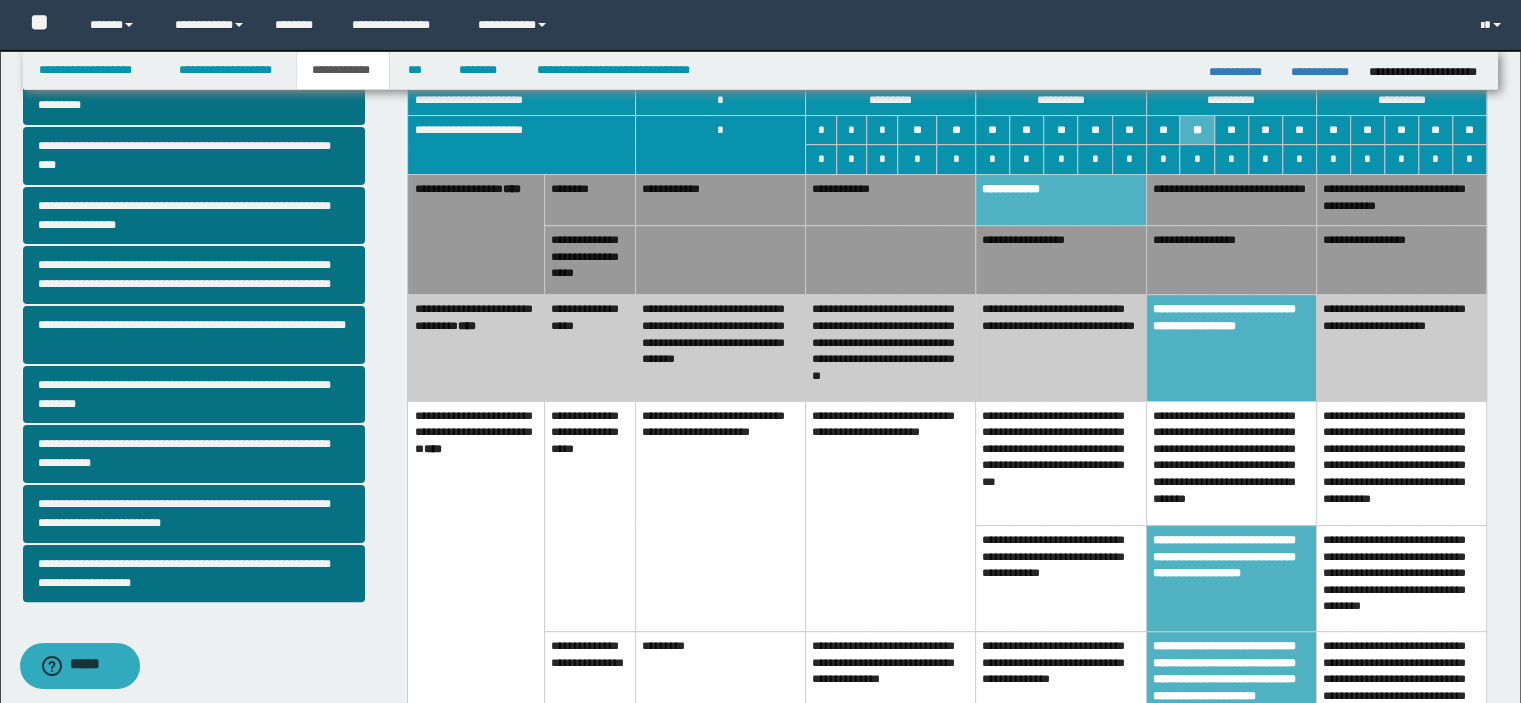 click on "**********" at bounding box center [1231, 199] 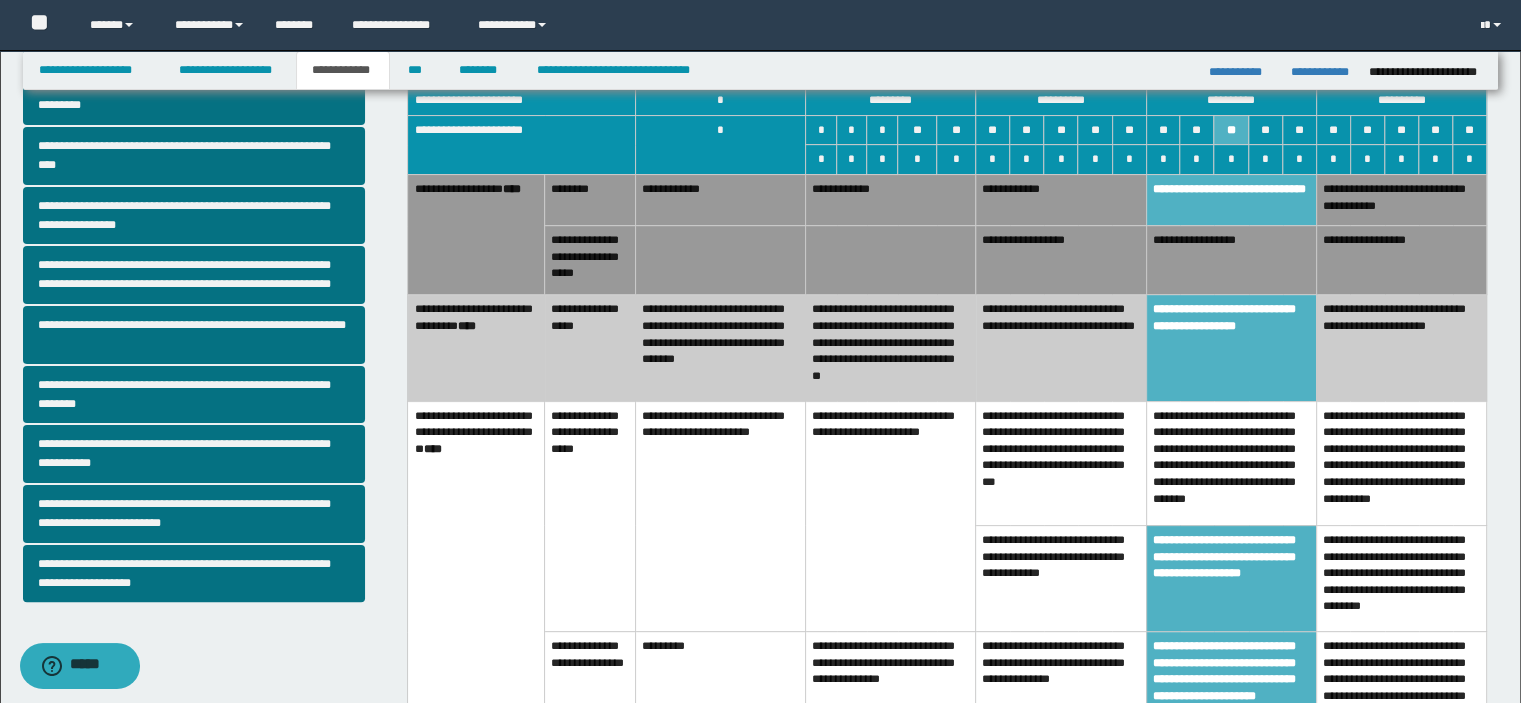 click on "**********" at bounding box center (1231, 199) 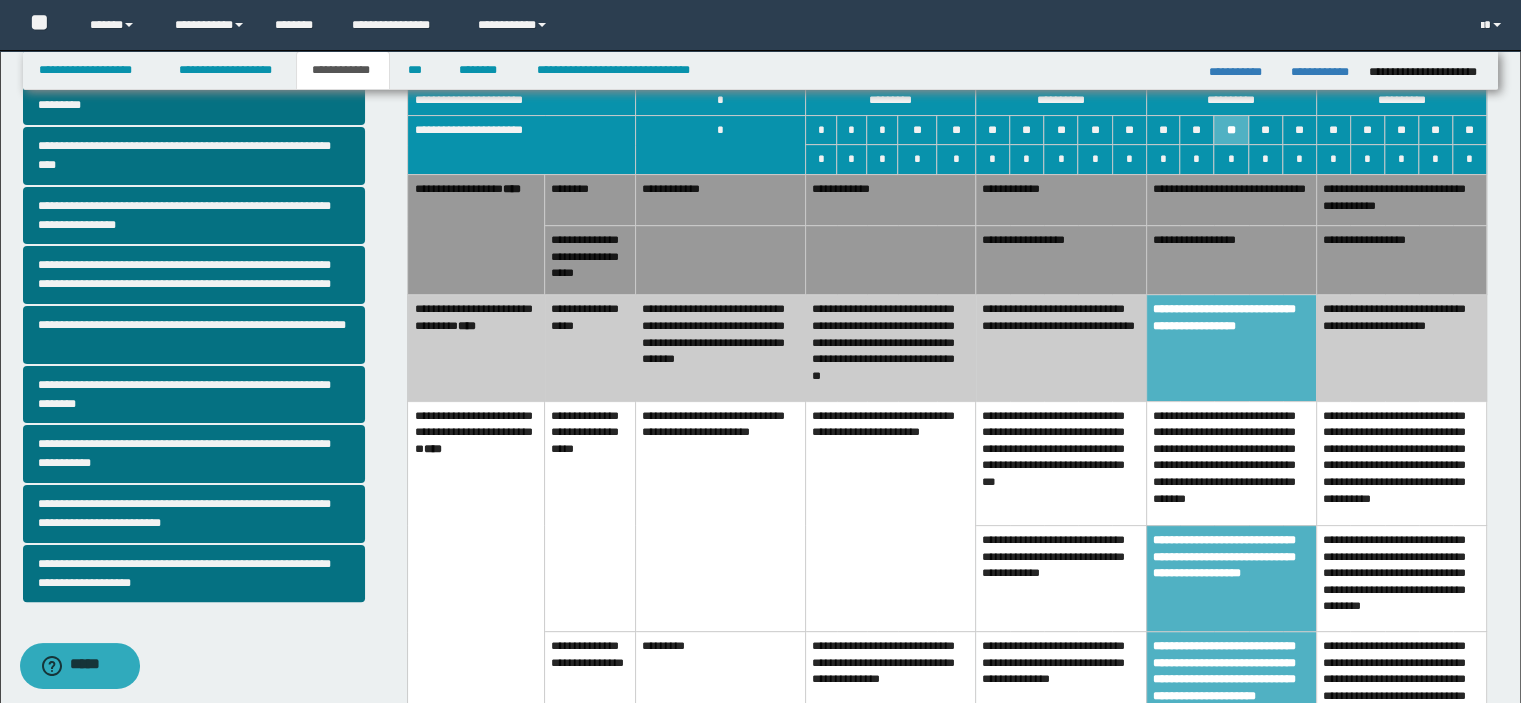 click on "**********" at bounding box center (1231, 260) 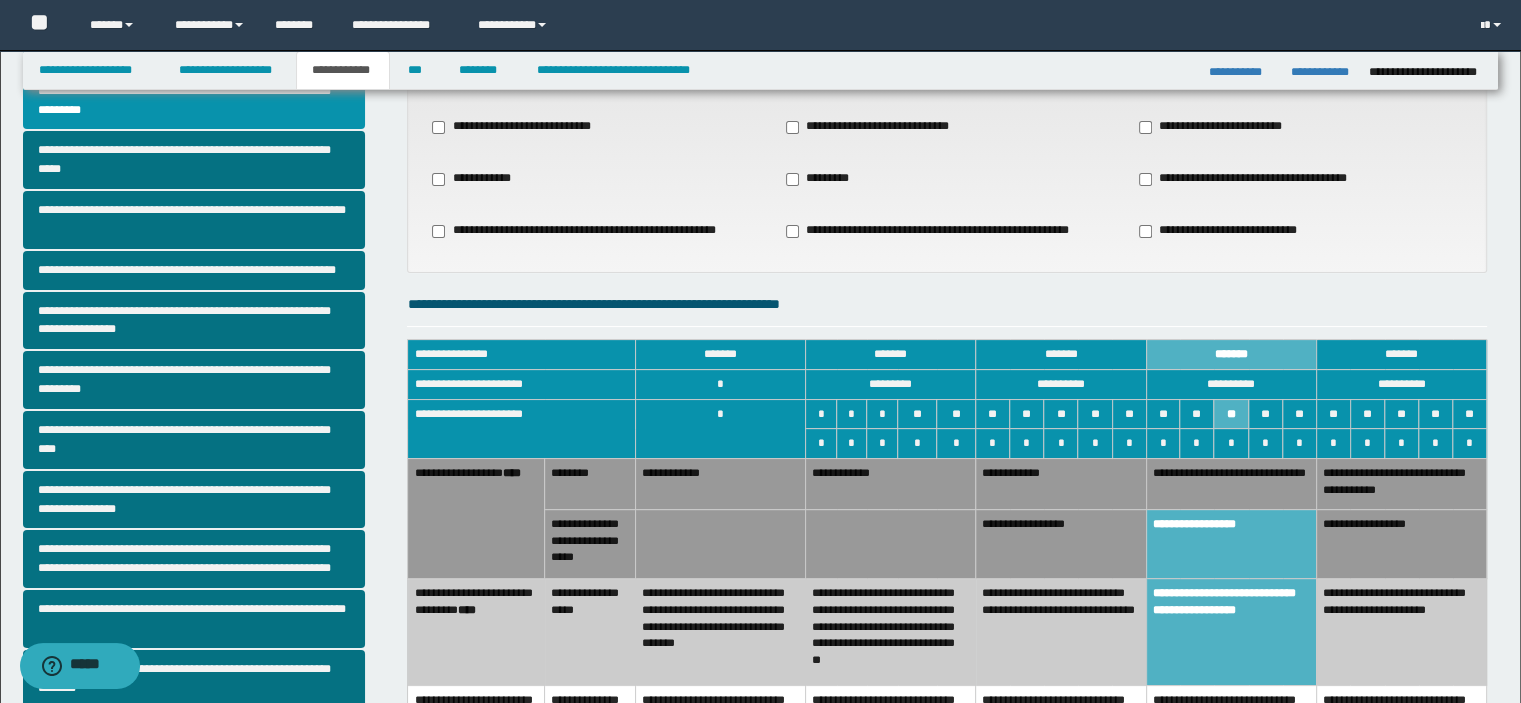 scroll, scrollTop: 0, scrollLeft: 0, axis: both 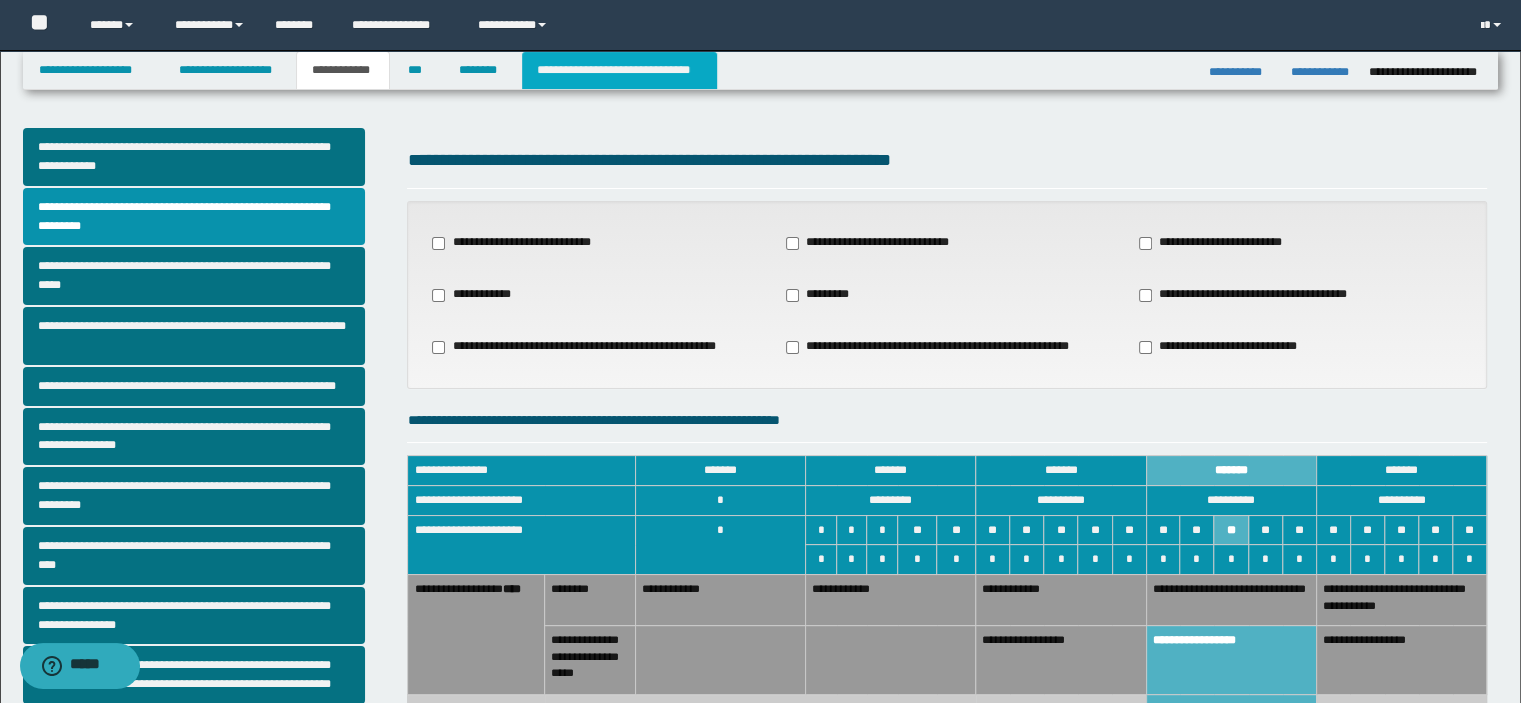 click on "**********" at bounding box center [619, 70] 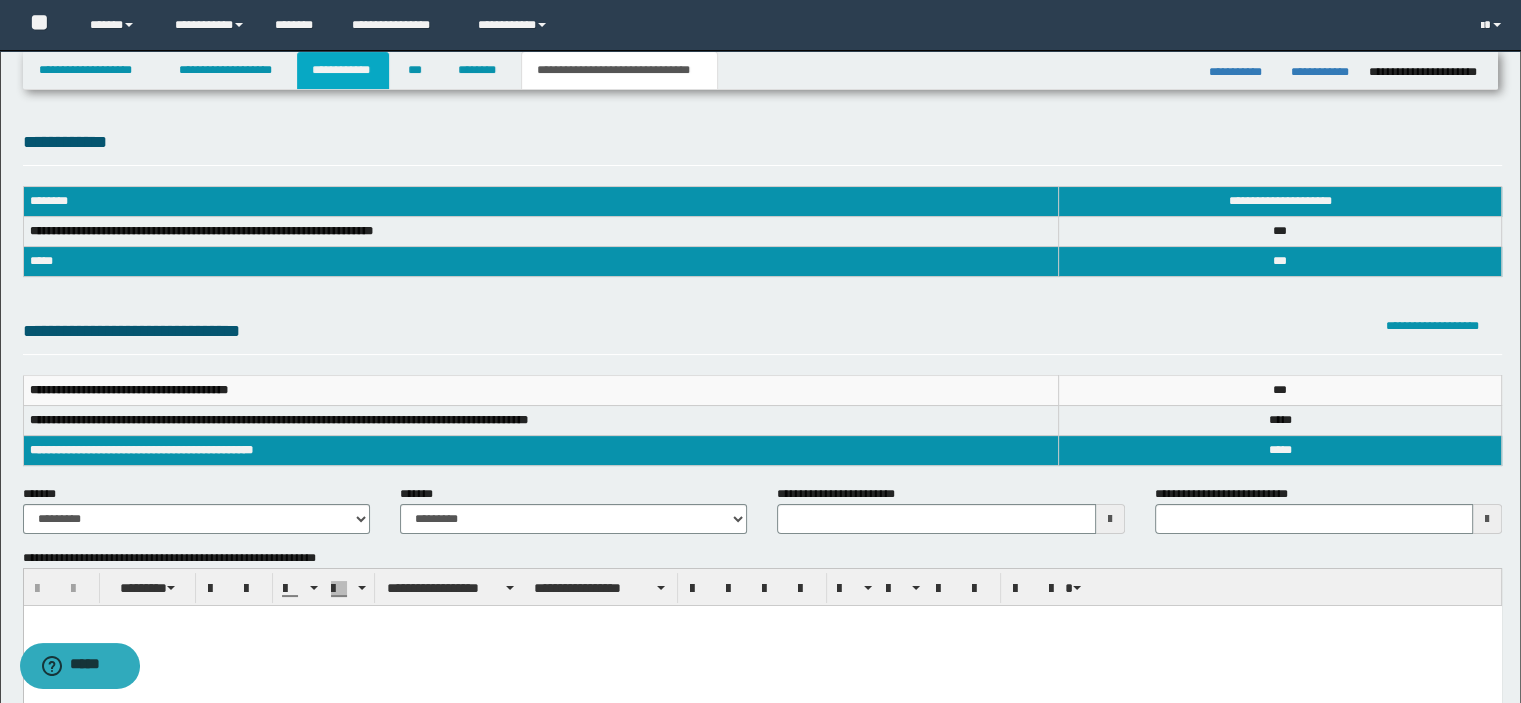 click on "**********" at bounding box center (343, 70) 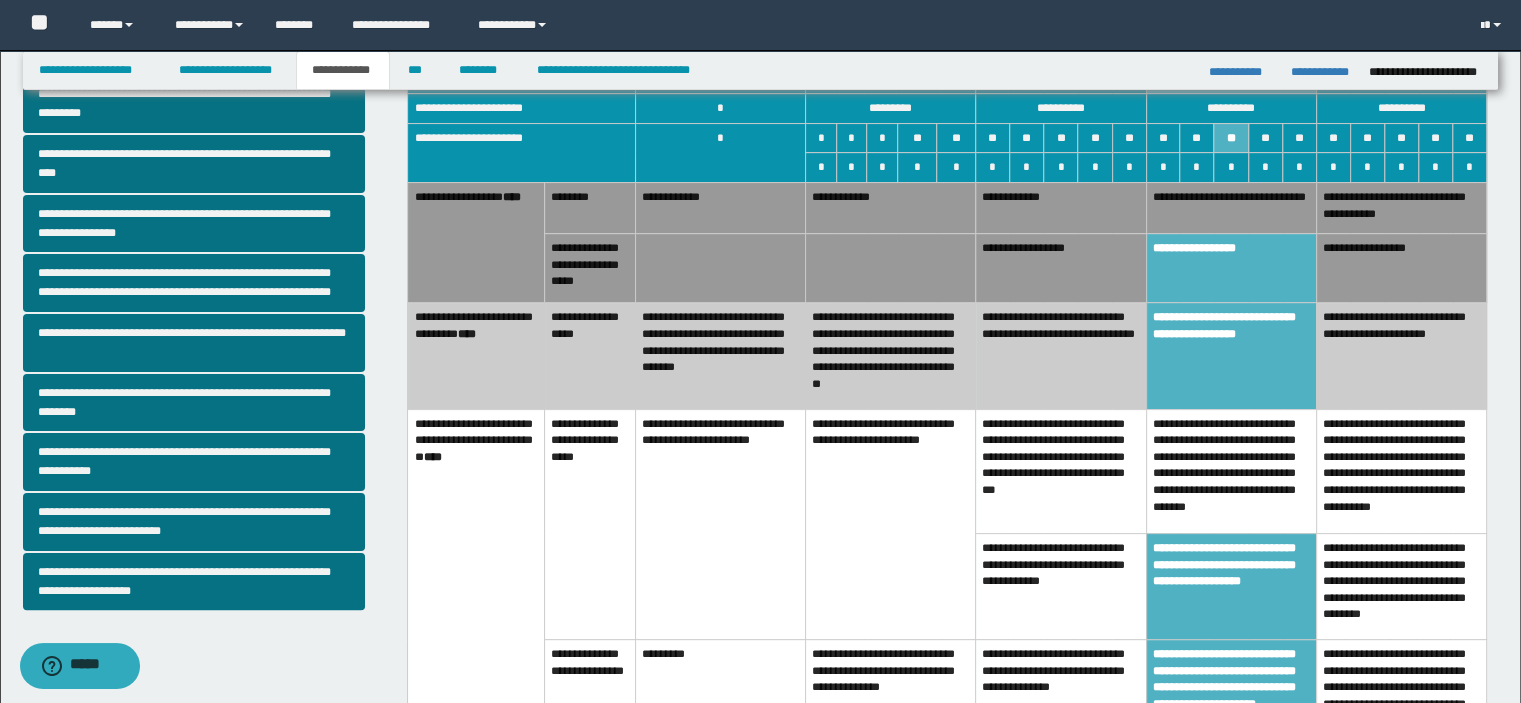 scroll, scrollTop: 500, scrollLeft: 0, axis: vertical 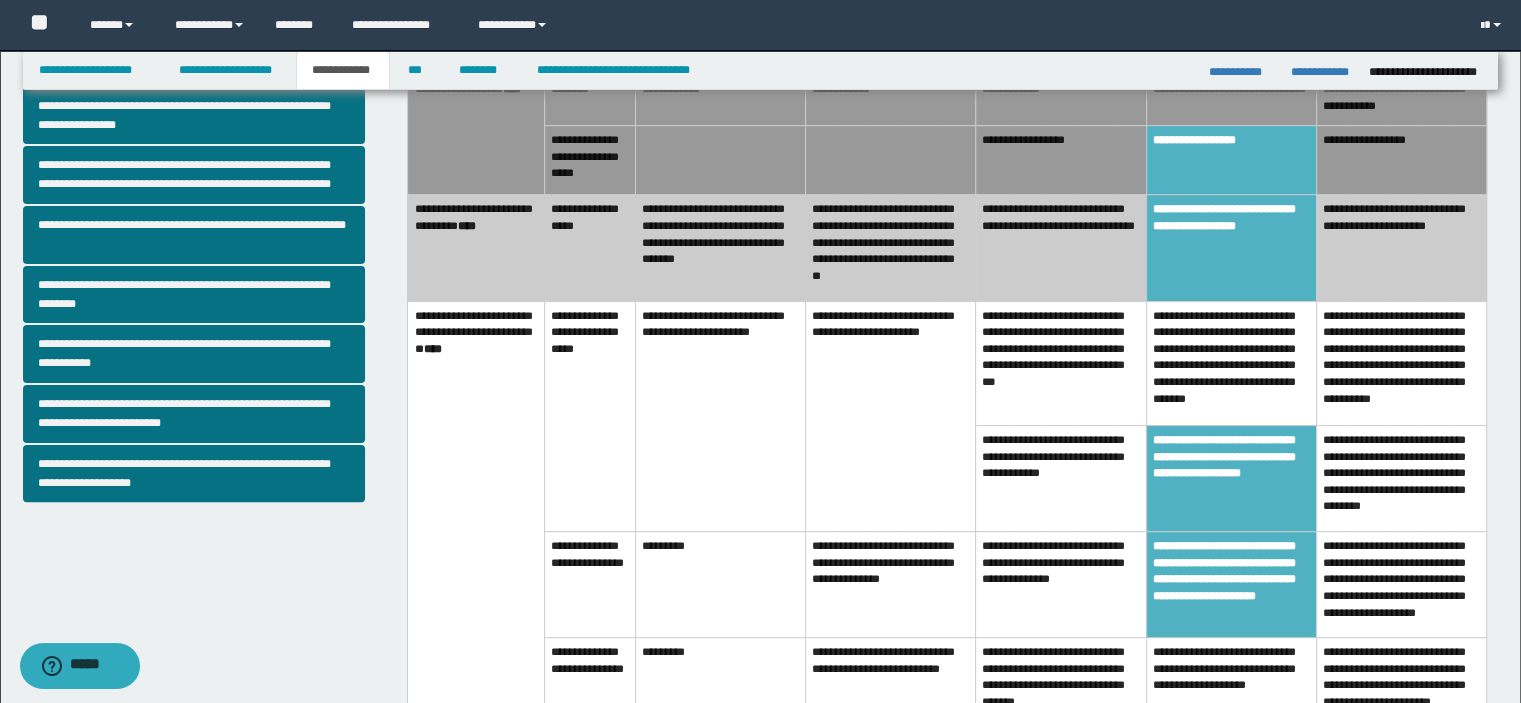 click on "**********" at bounding box center [1061, 478] 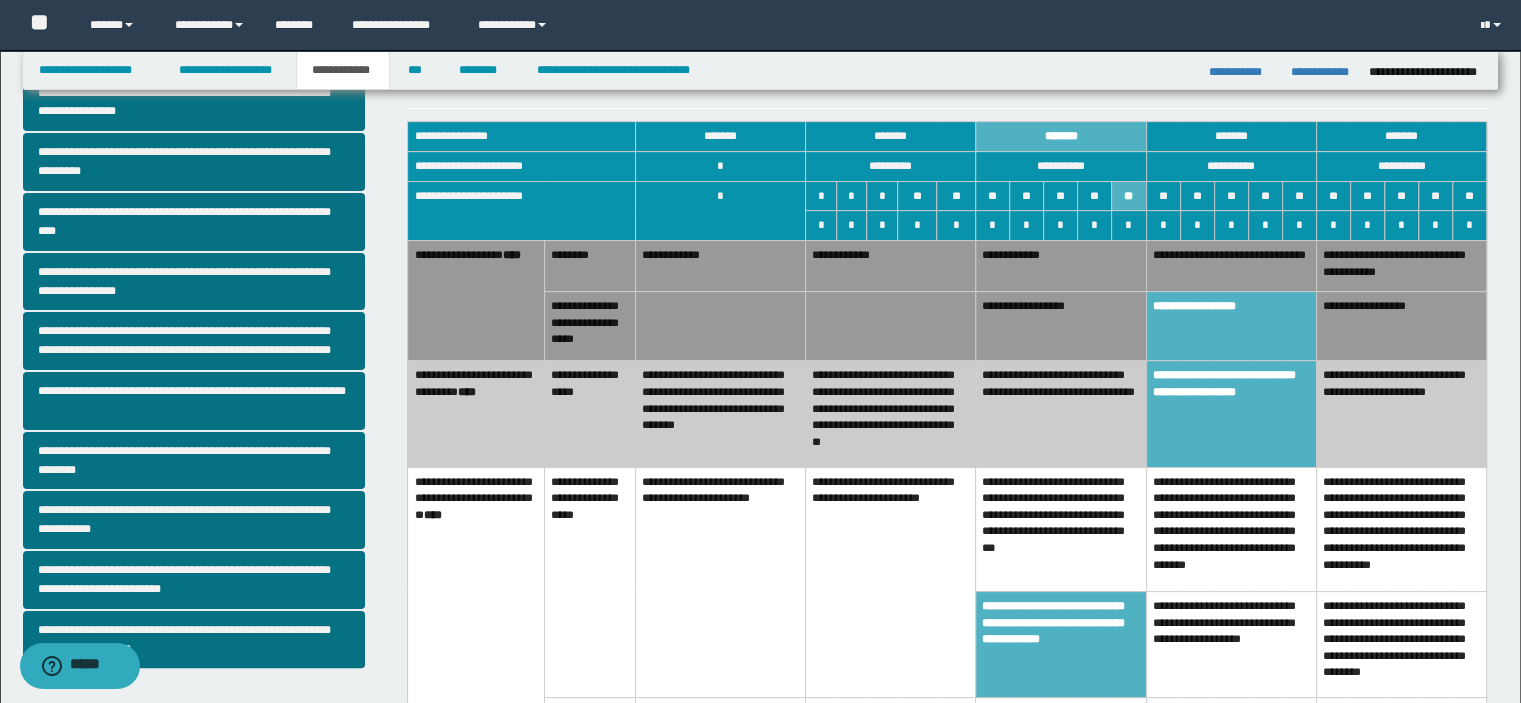 scroll, scrollTop: 300, scrollLeft: 0, axis: vertical 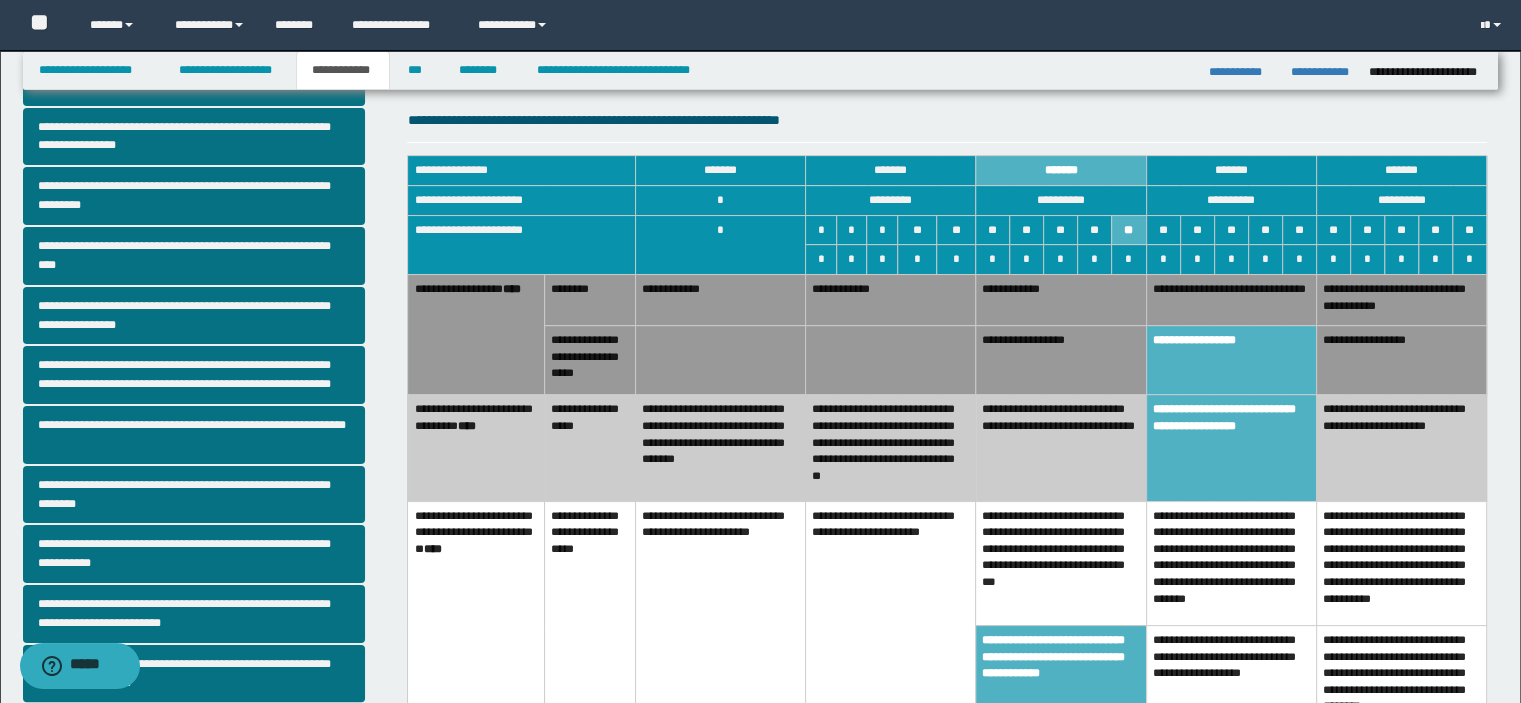 click on "**********" at bounding box center (1231, 563) 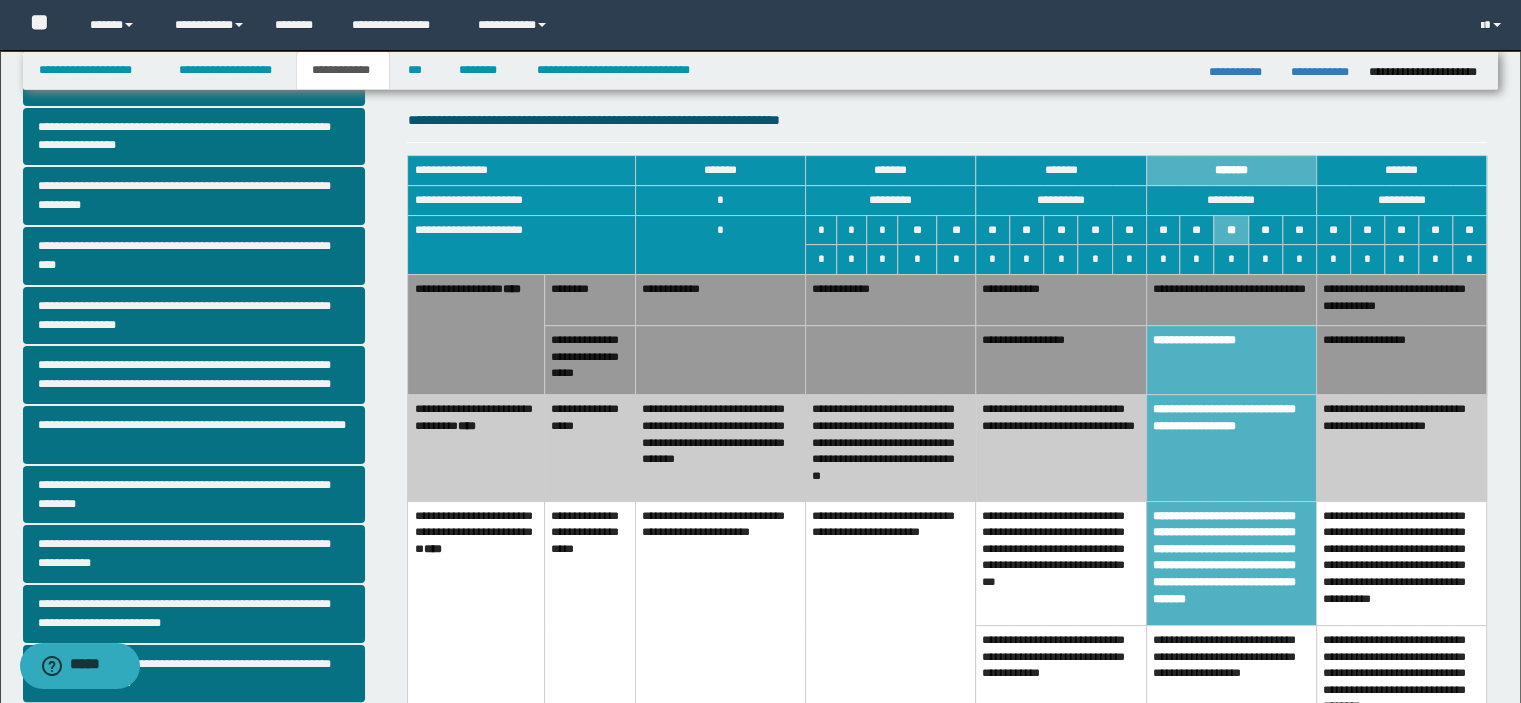 click on "**********" at bounding box center (1231, 299) 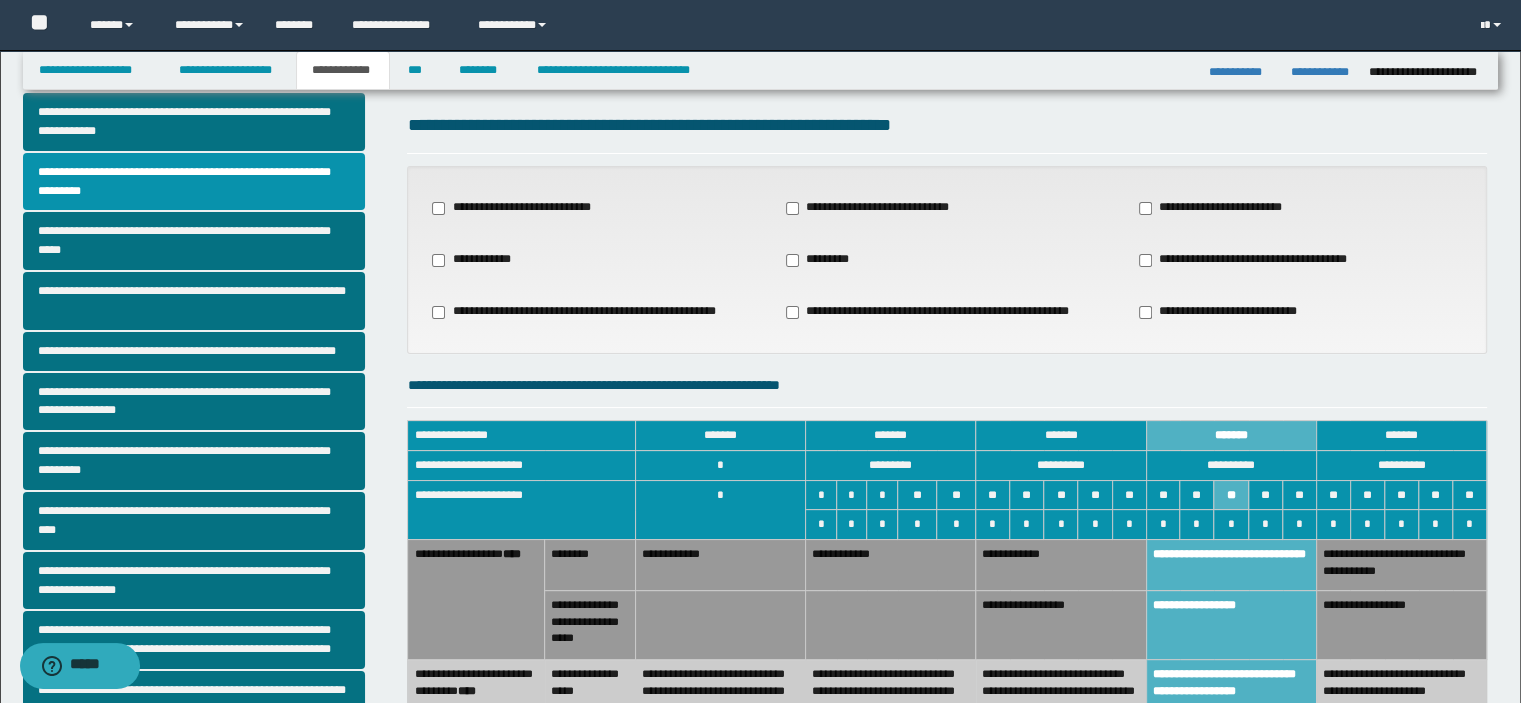 scroll, scrollTop: 0, scrollLeft: 0, axis: both 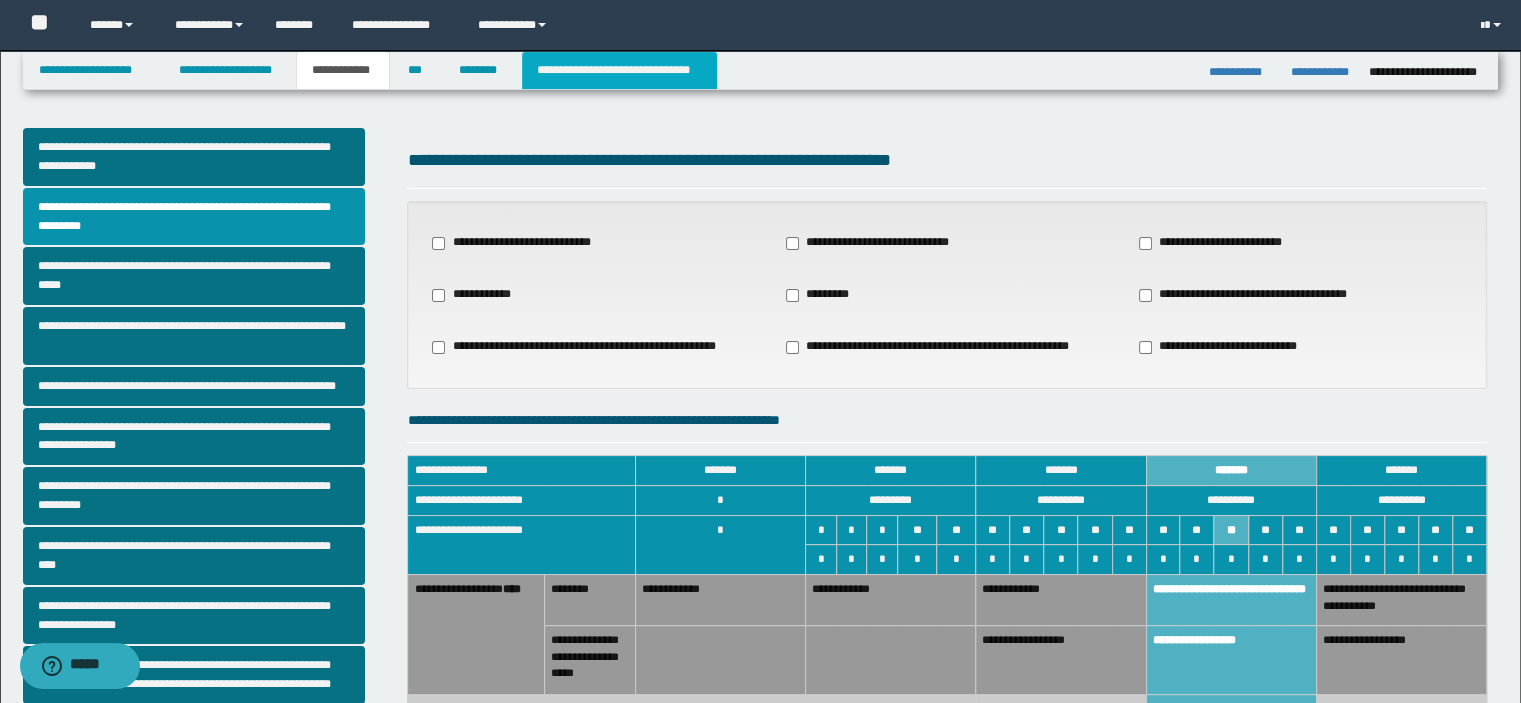 click on "**********" at bounding box center [619, 70] 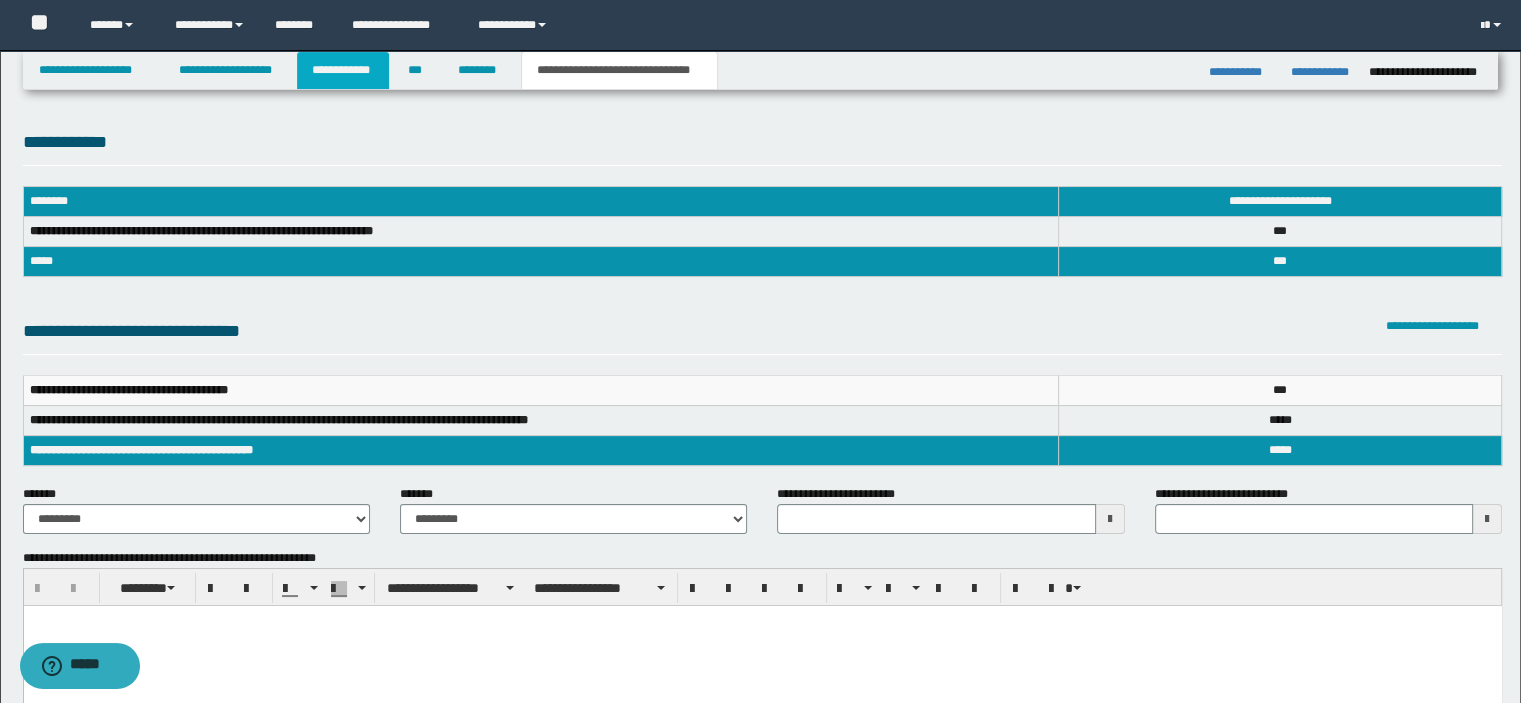 click on "**********" at bounding box center (343, 70) 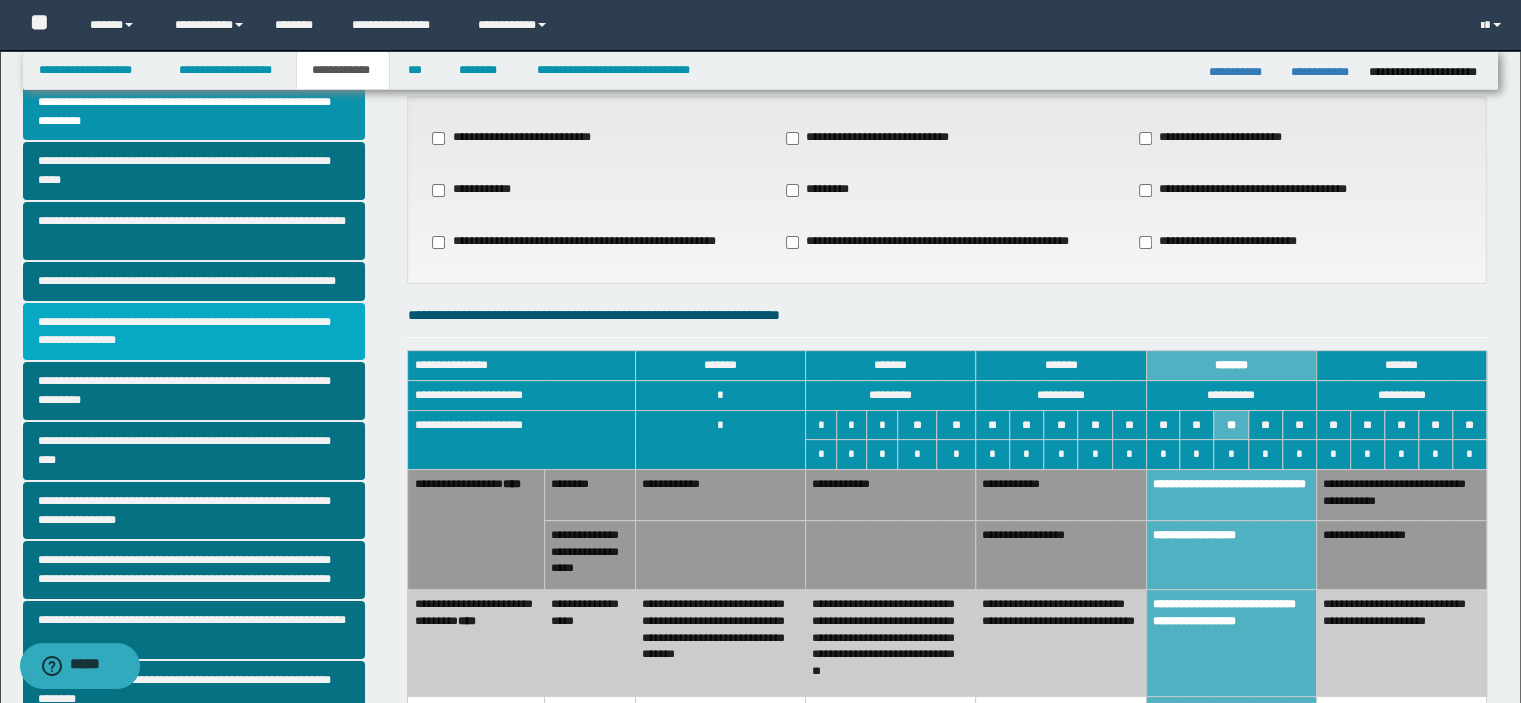scroll, scrollTop: 200, scrollLeft: 0, axis: vertical 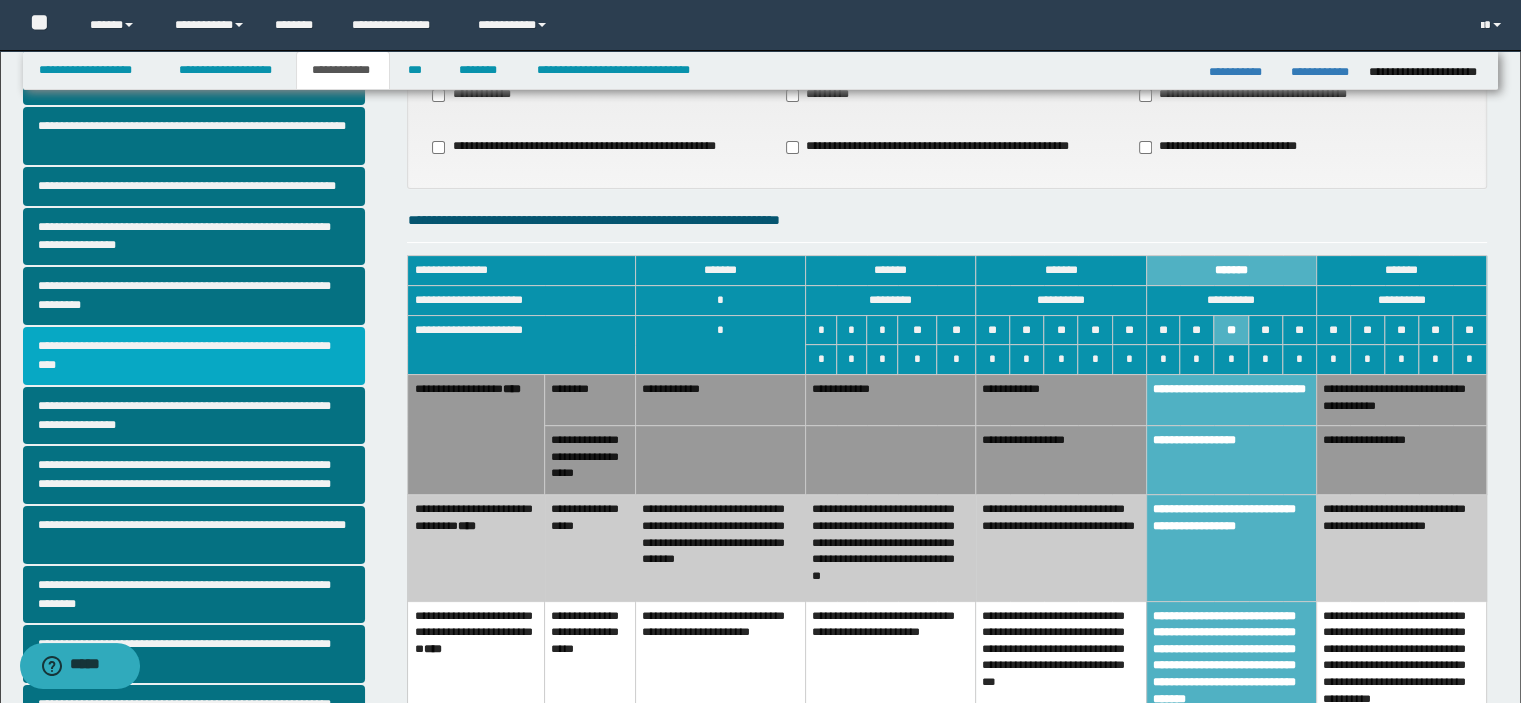 click on "**********" at bounding box center (194, 356) 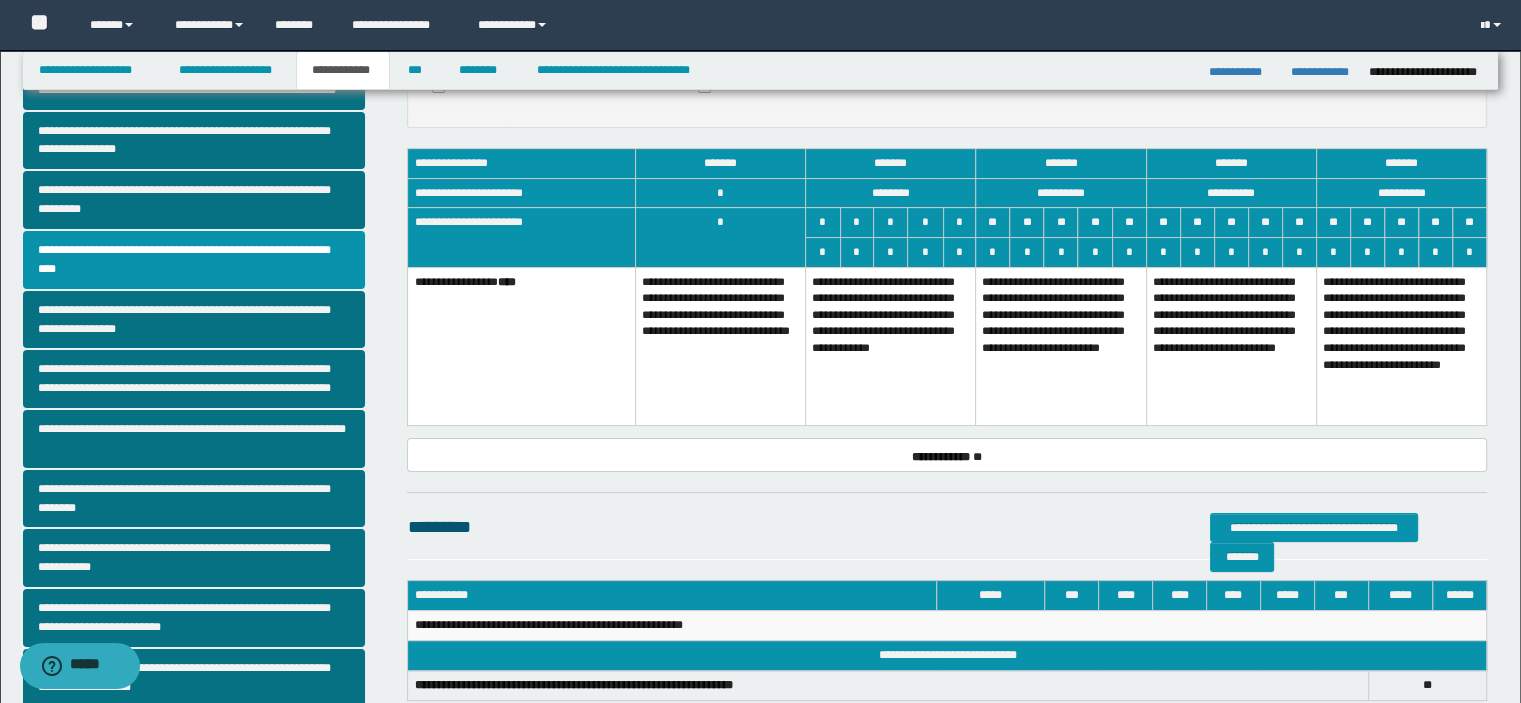 scroll, scrollTop: 300, scrollLeft: 0, axis: vertical 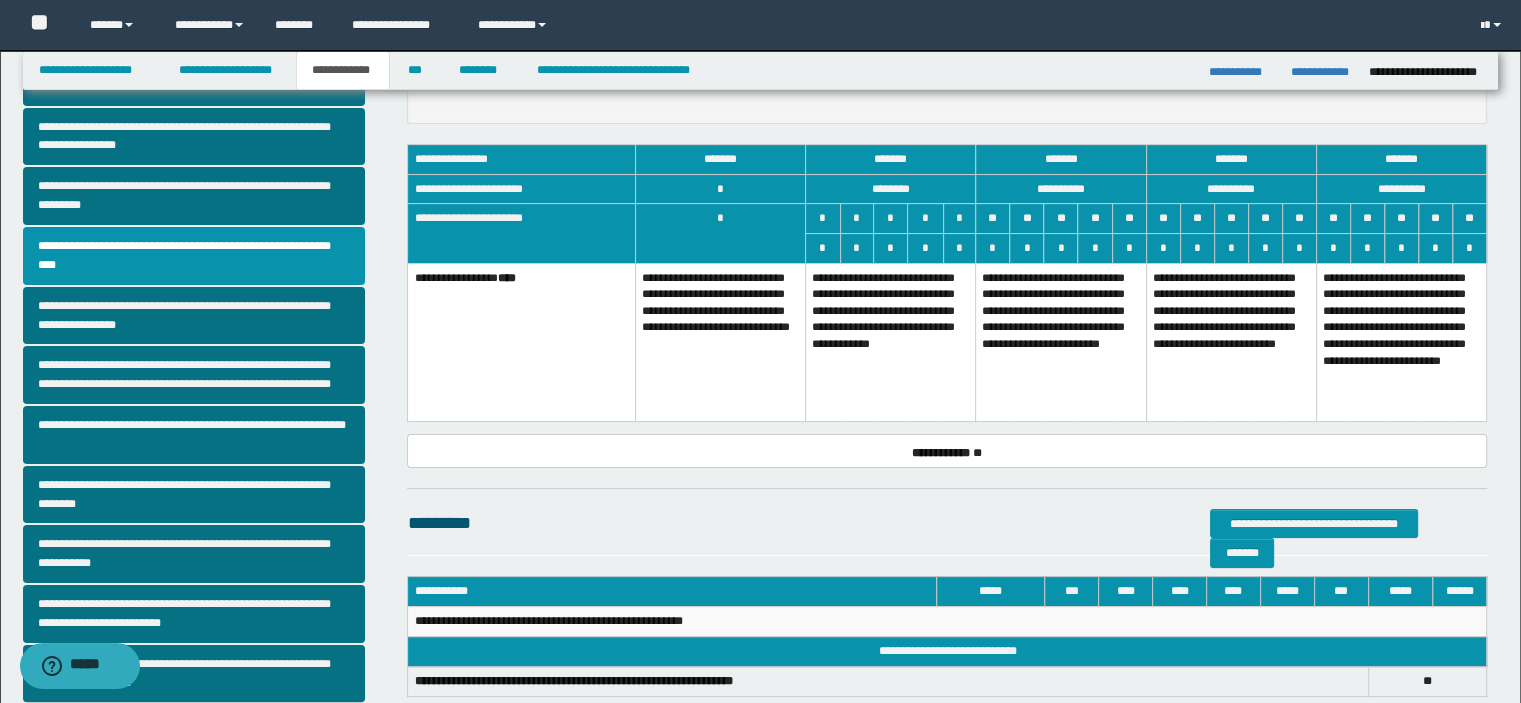 click on "**********" at bounding box center (890, 342) 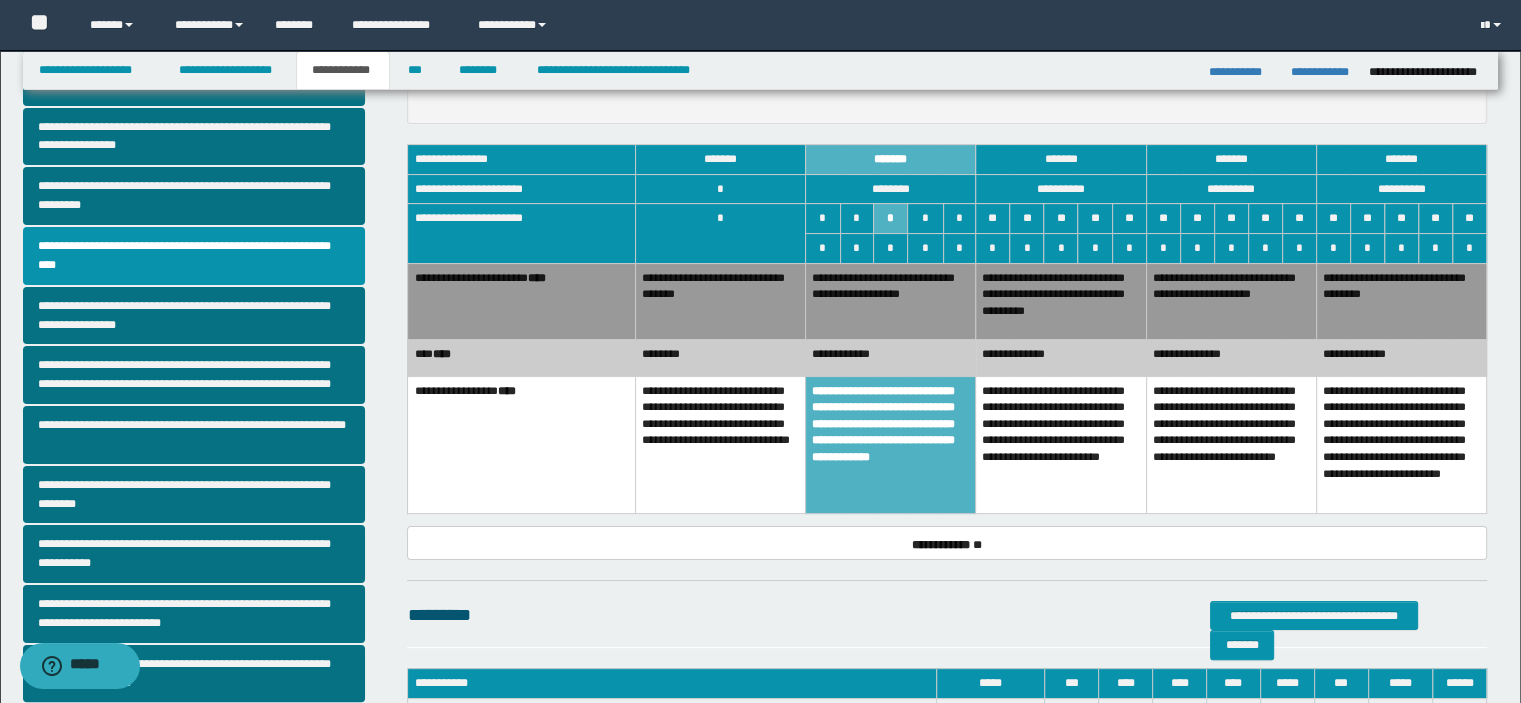 click on "**********" at bounding box center (720, 301) 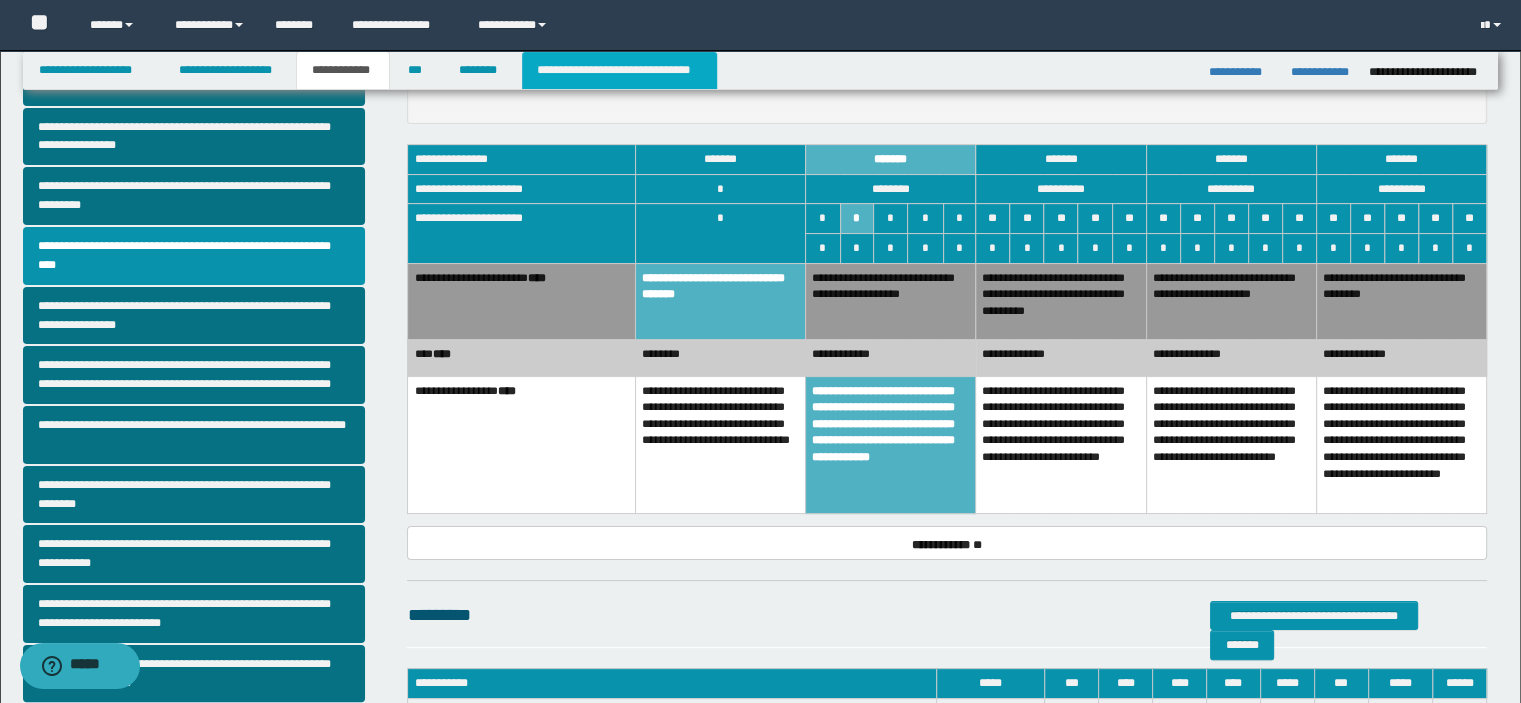 click on "**********" at bounding box center [619, 70] 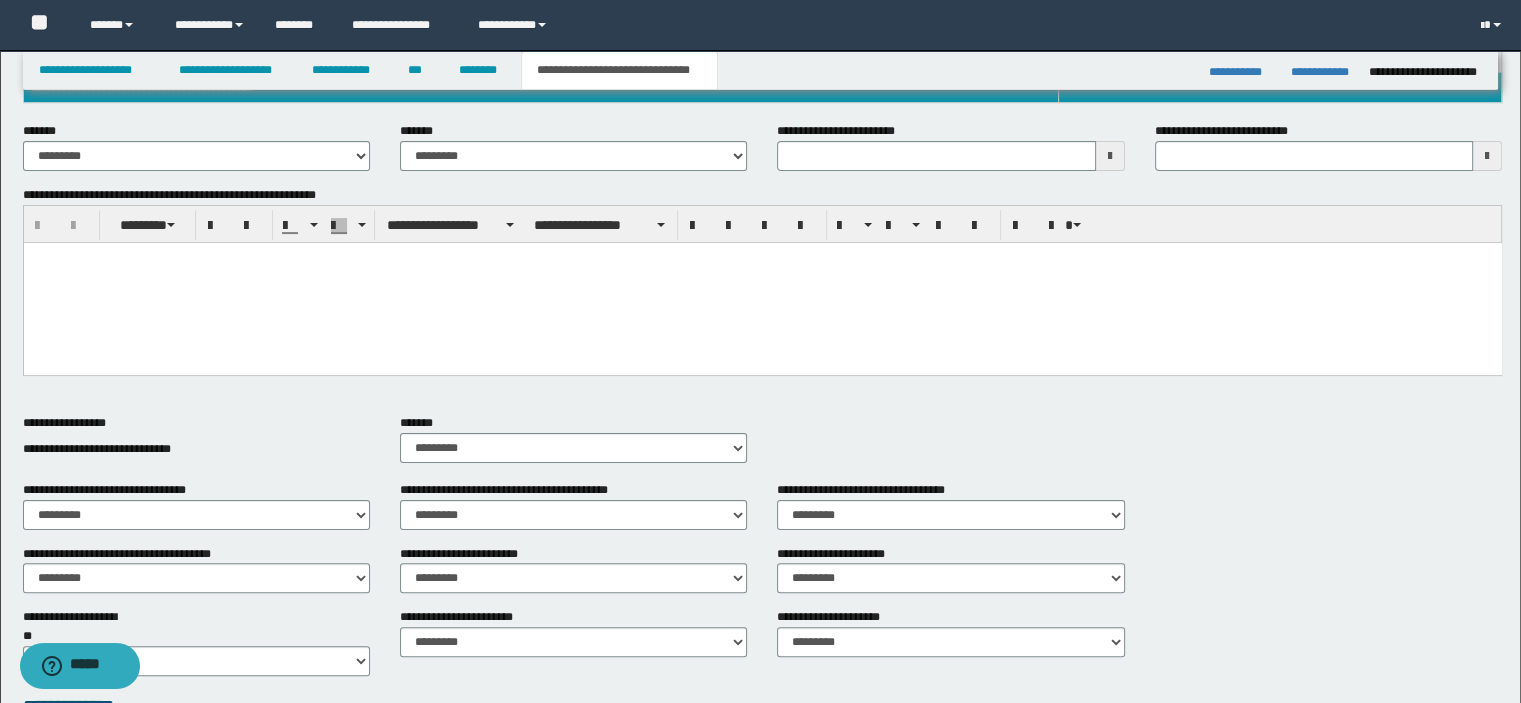 scroll, scrollTop: 0, scrollLeft: 0, axis: both 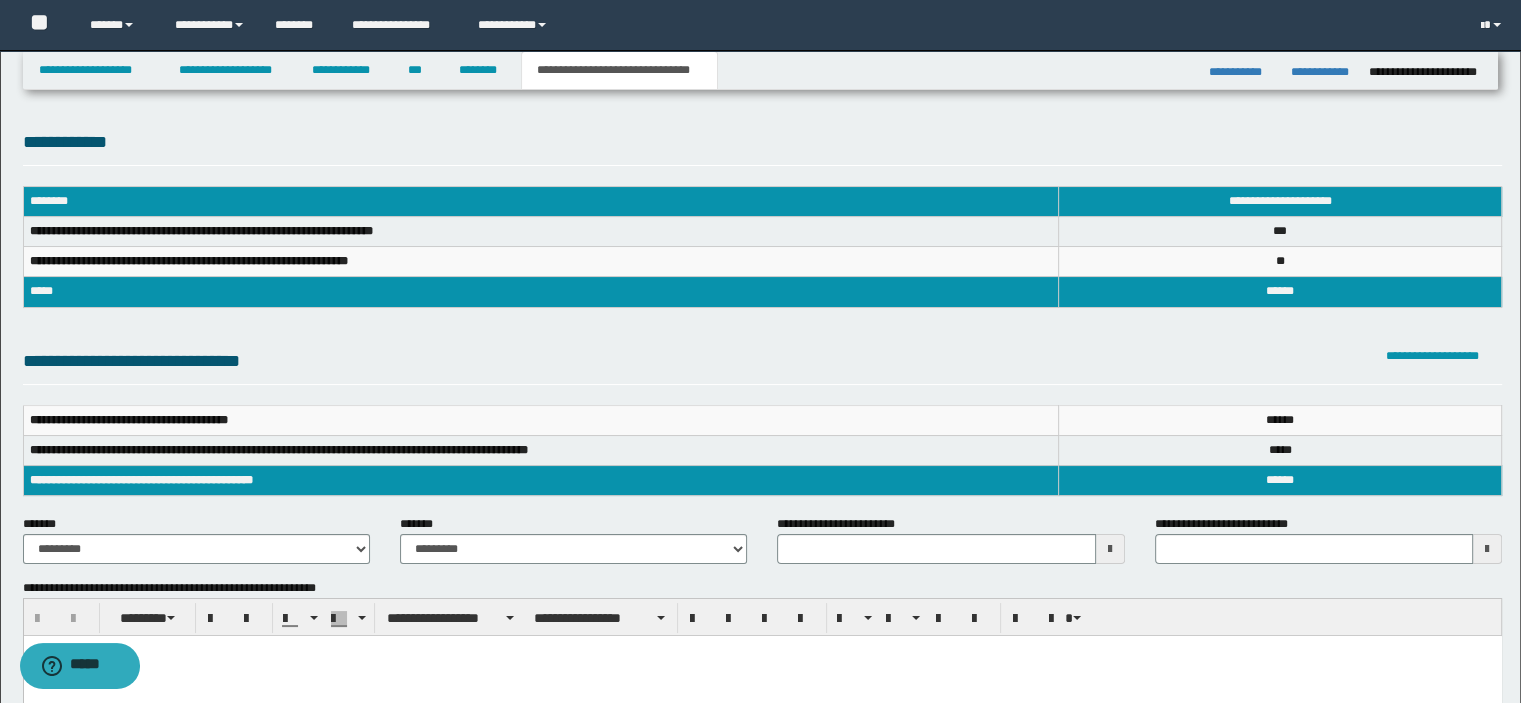 click on "**********" at bounding box center (619, 70) 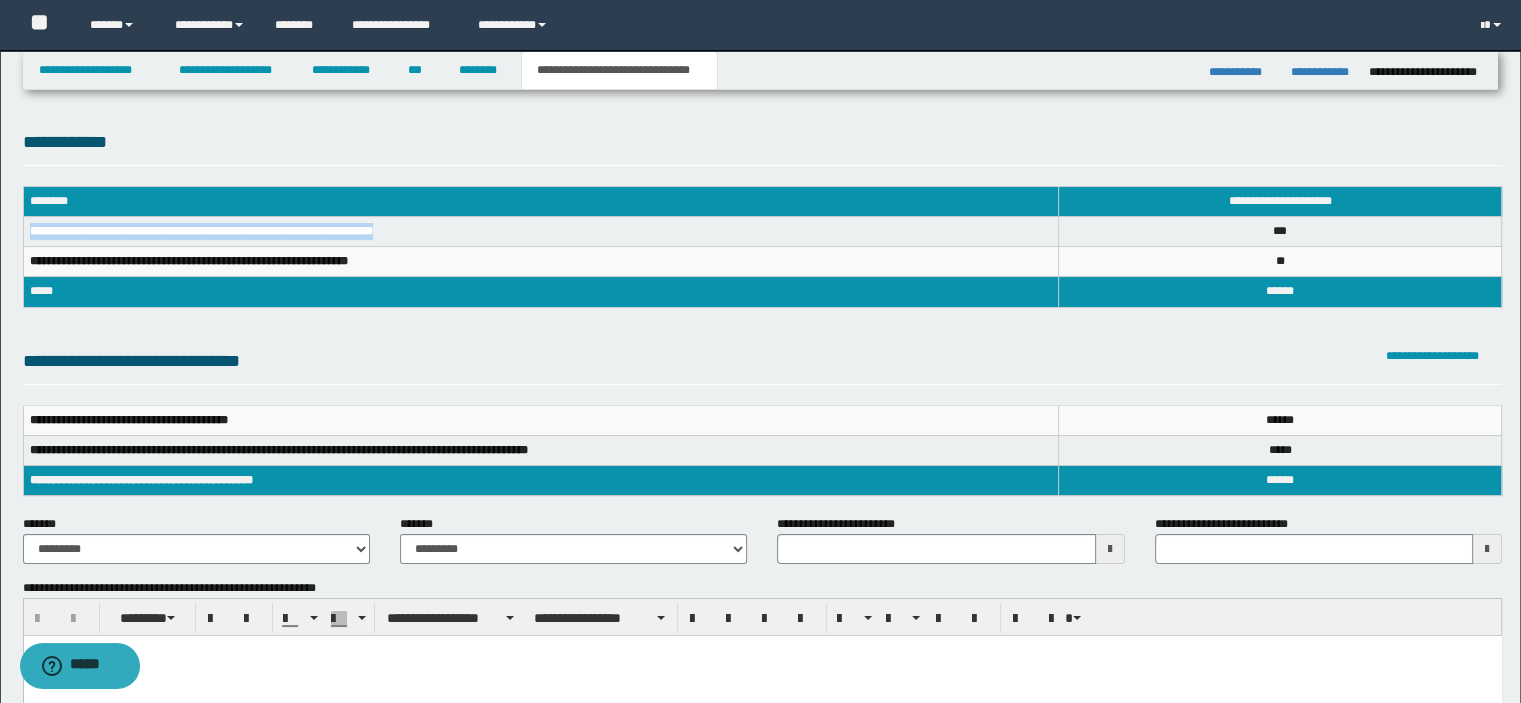 drag, startPoint x: 30, startPoint y: 226, endPoint x: 435, endPoint y: 236, distance: 405.12344 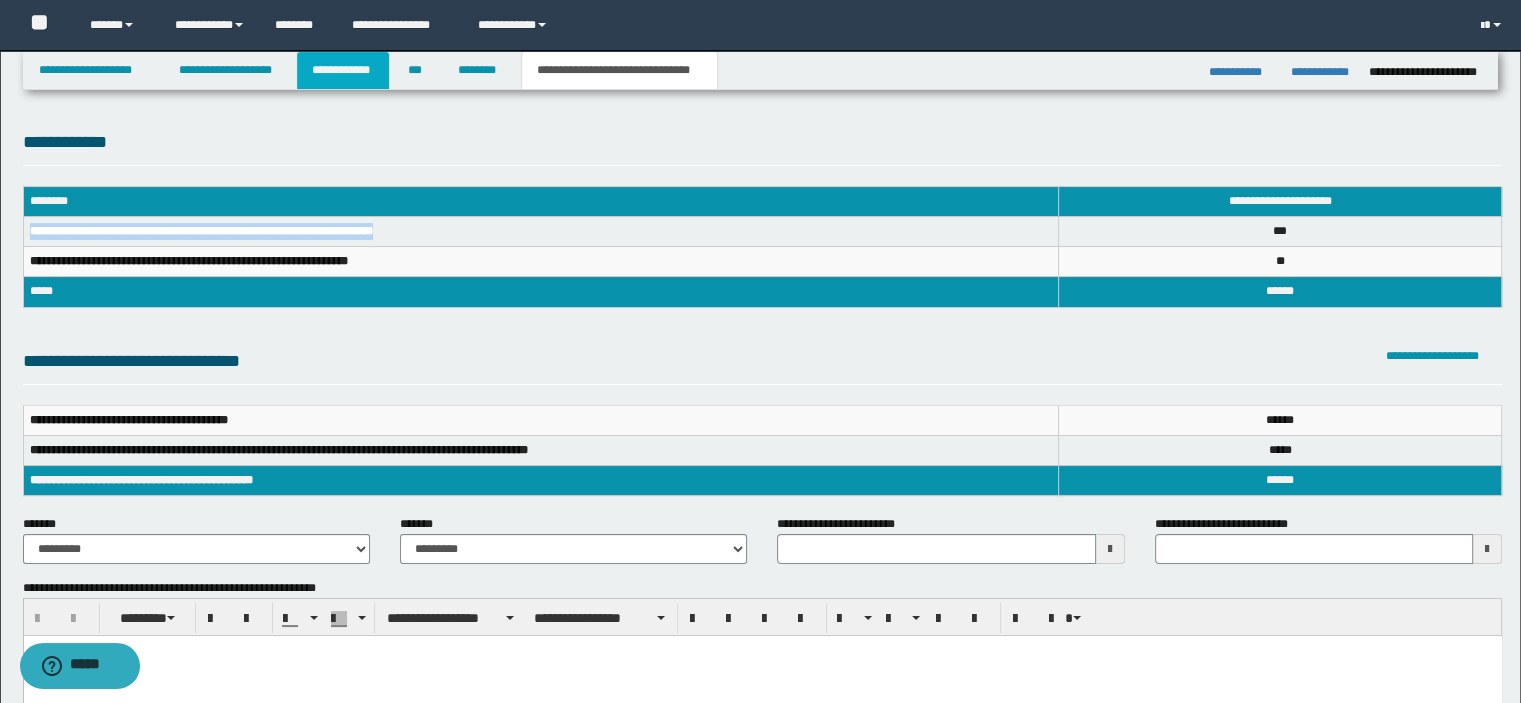 click on "**********" at bounding box center [343, 70] 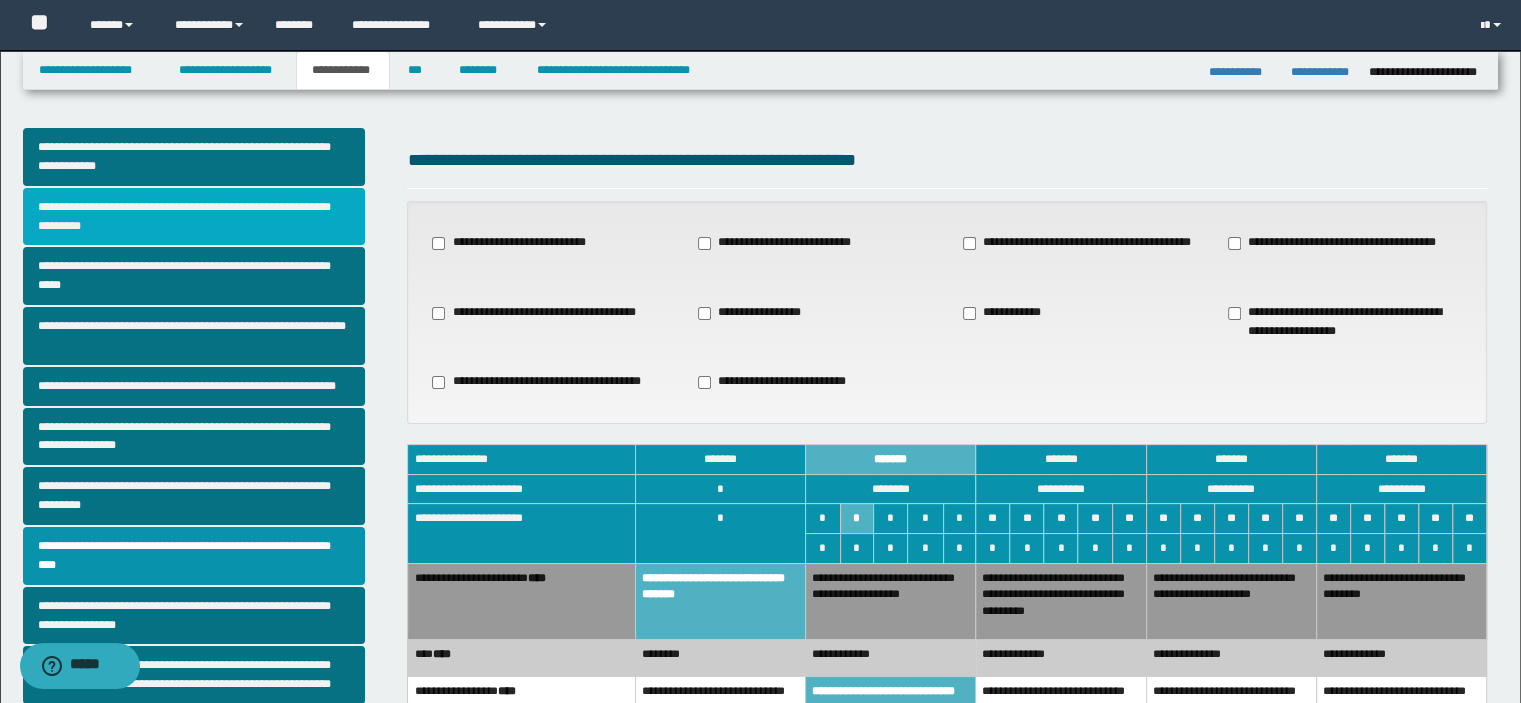 click on "**********" at bounding box center (194, 217) 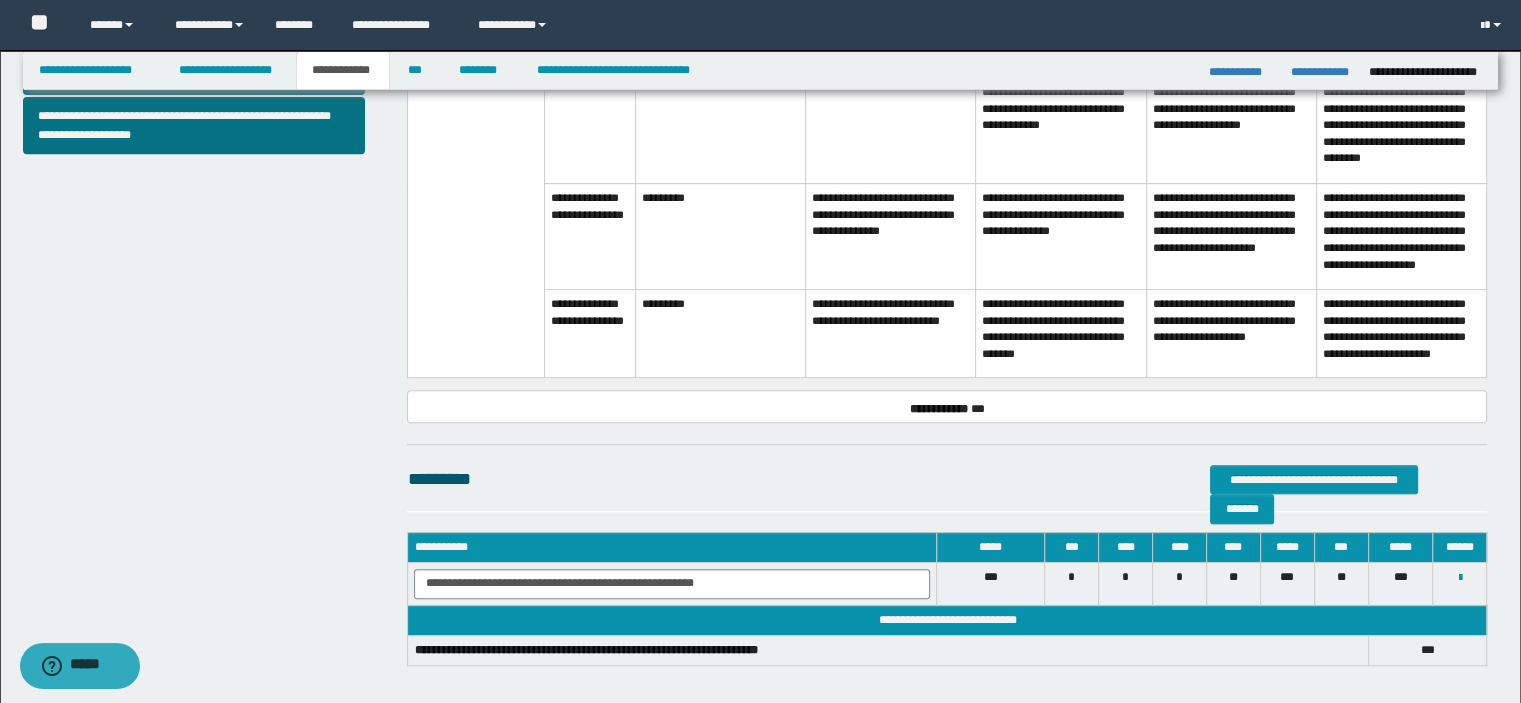 scroll, scrollTop: 900, scrollLeft: 0, axis: vertical 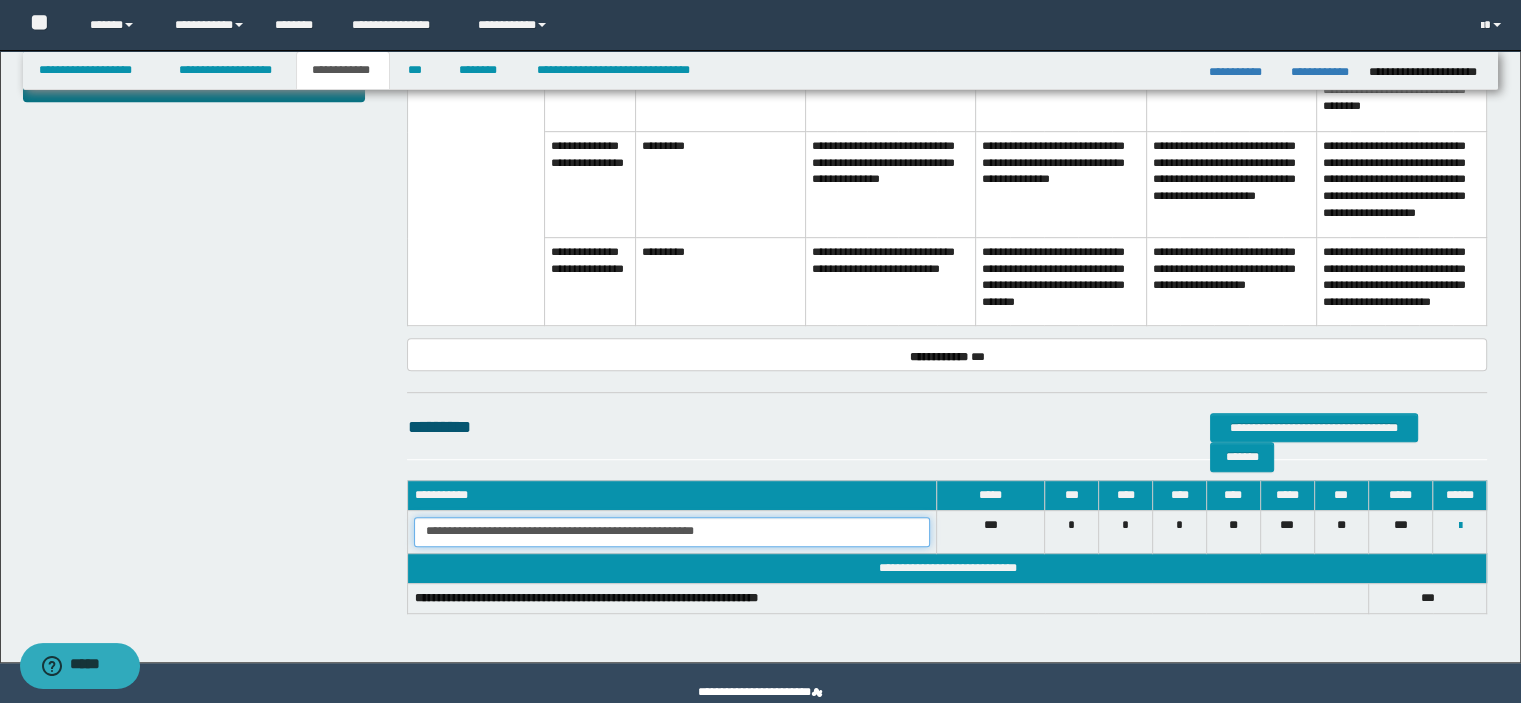 drag, startPoint x: 824, startPoint y: 515, endPoint x: 584, endPoint y: 542, distance: 241.51398 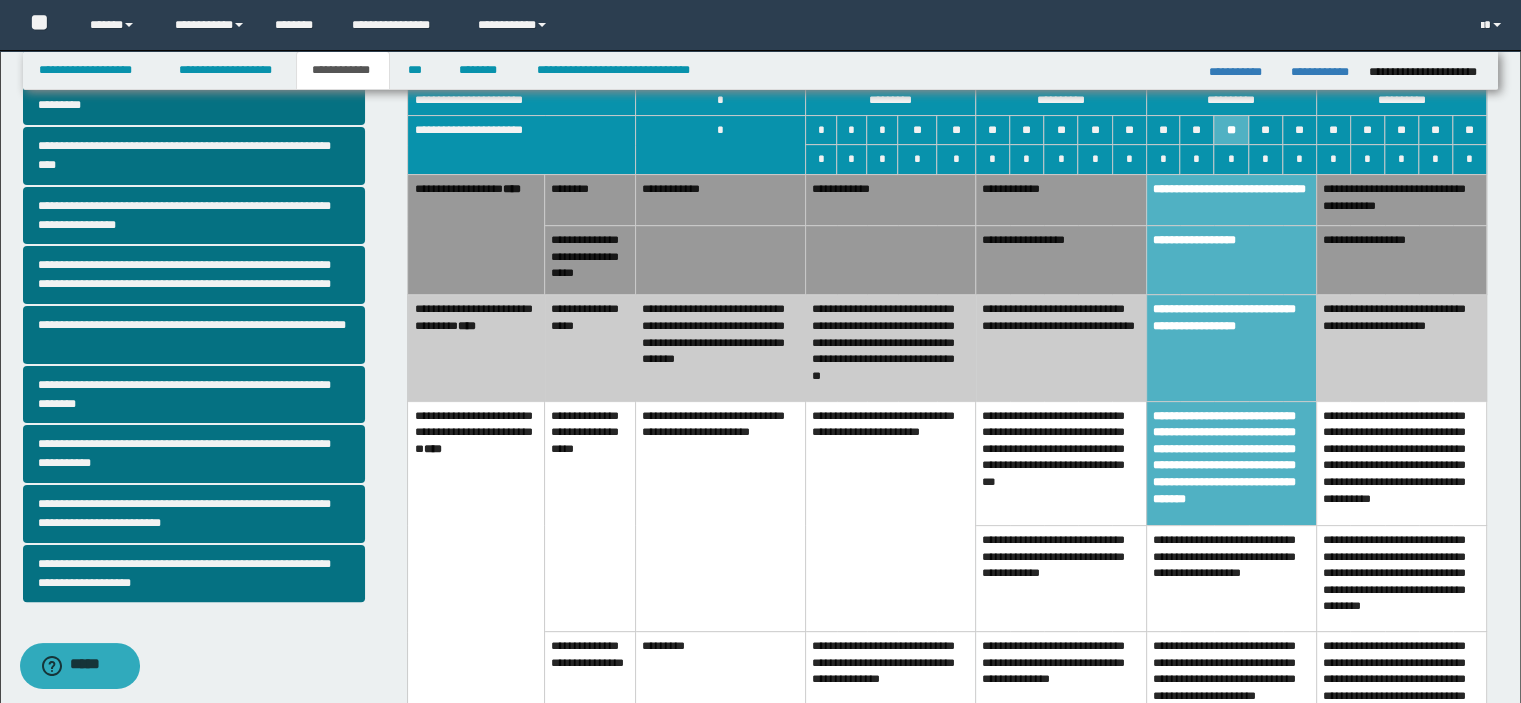 scroll, scrollTop: 0, scrollLeft: 0, axis: both 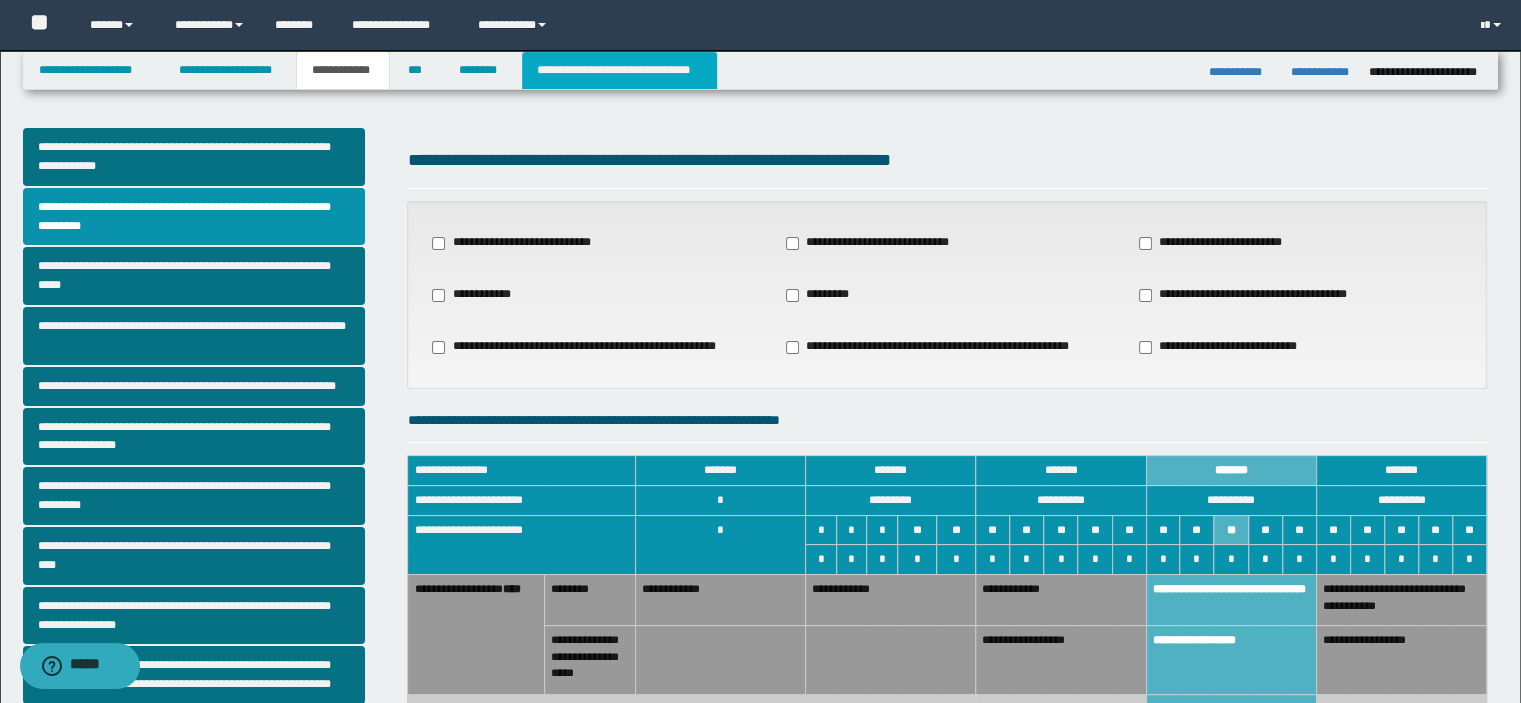 click on "**********" at bounding box center (619, 70) 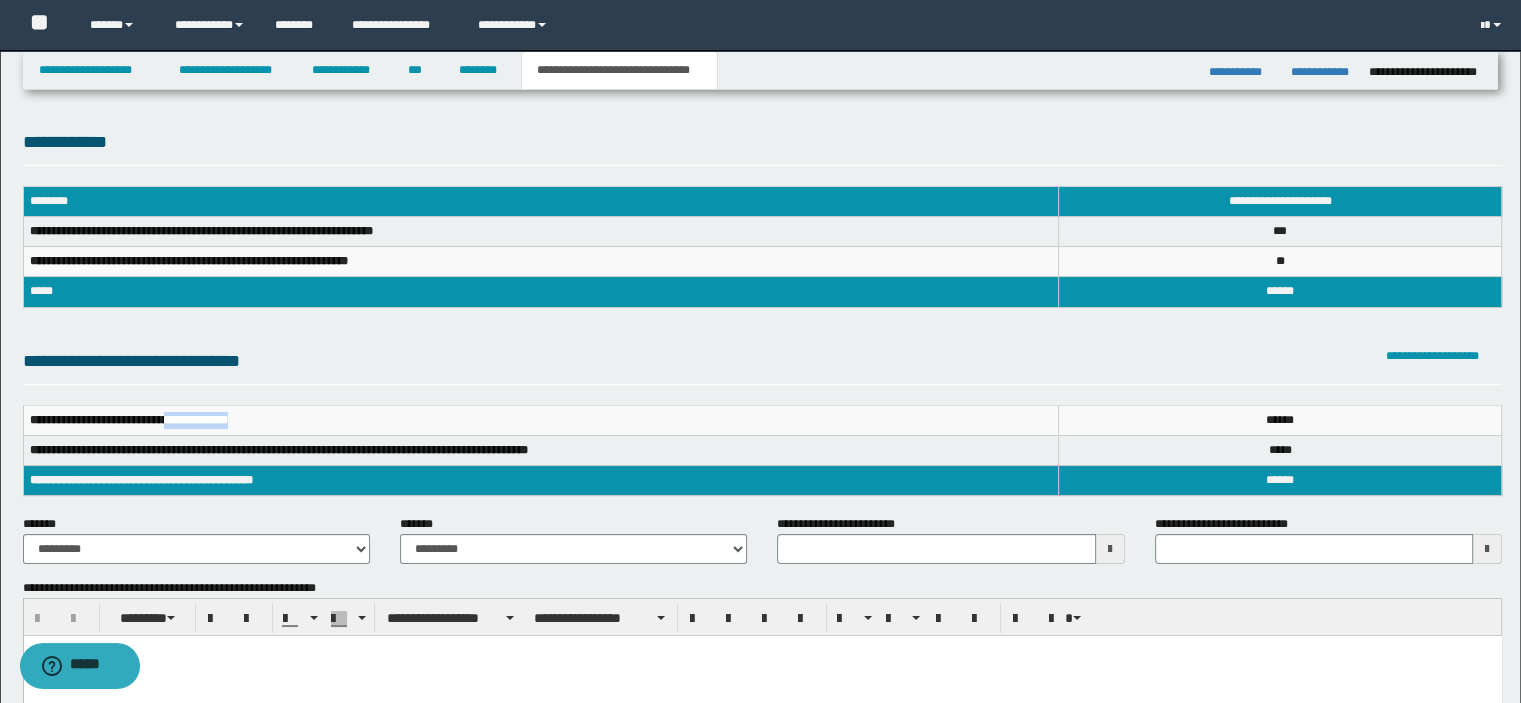 drag, startPoint x: 243, startPoint y: 419, endPoint x: 172, endPoint y: 415, distance: 71.11259 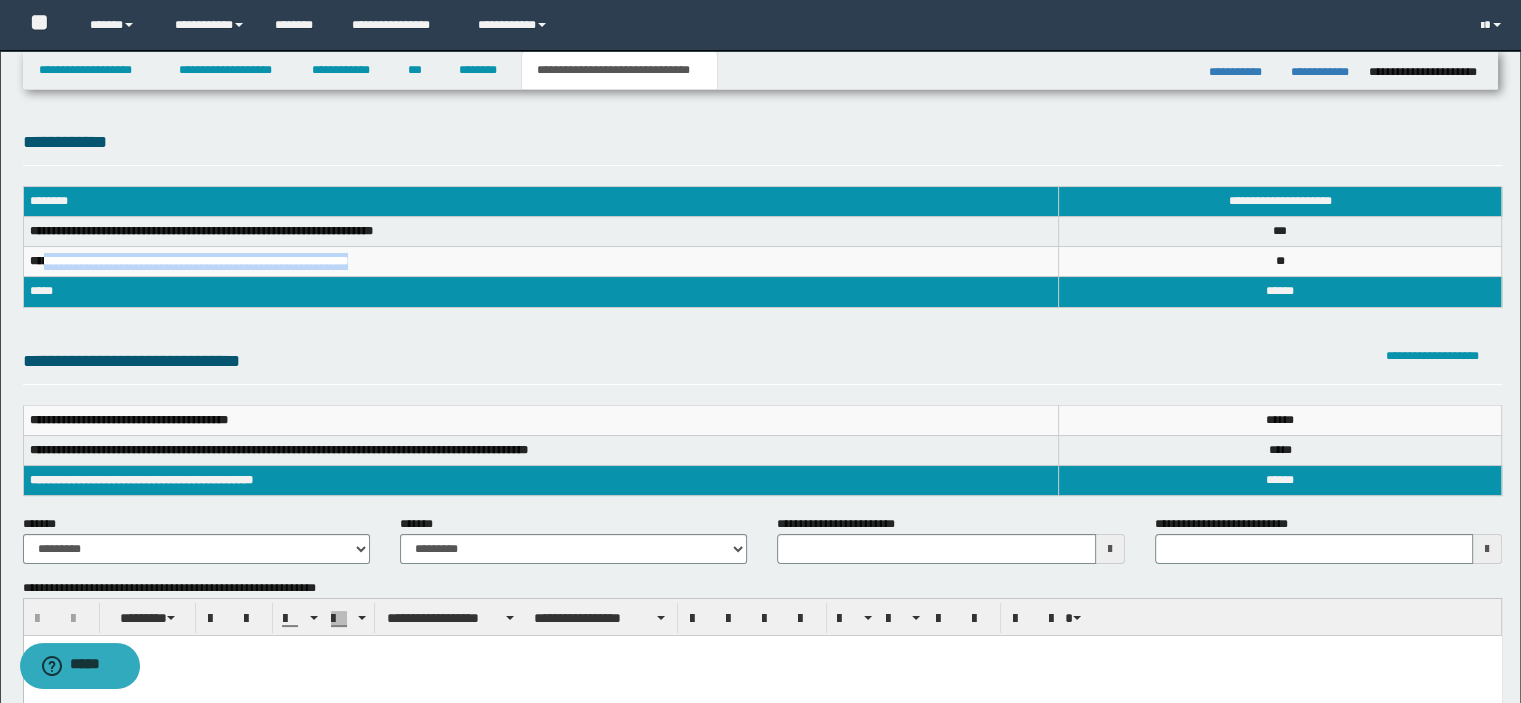 drag, startPoint x: 399, startPoint y: 266, endPoint x: 47, endPoint y: 267, distance: 352.00143 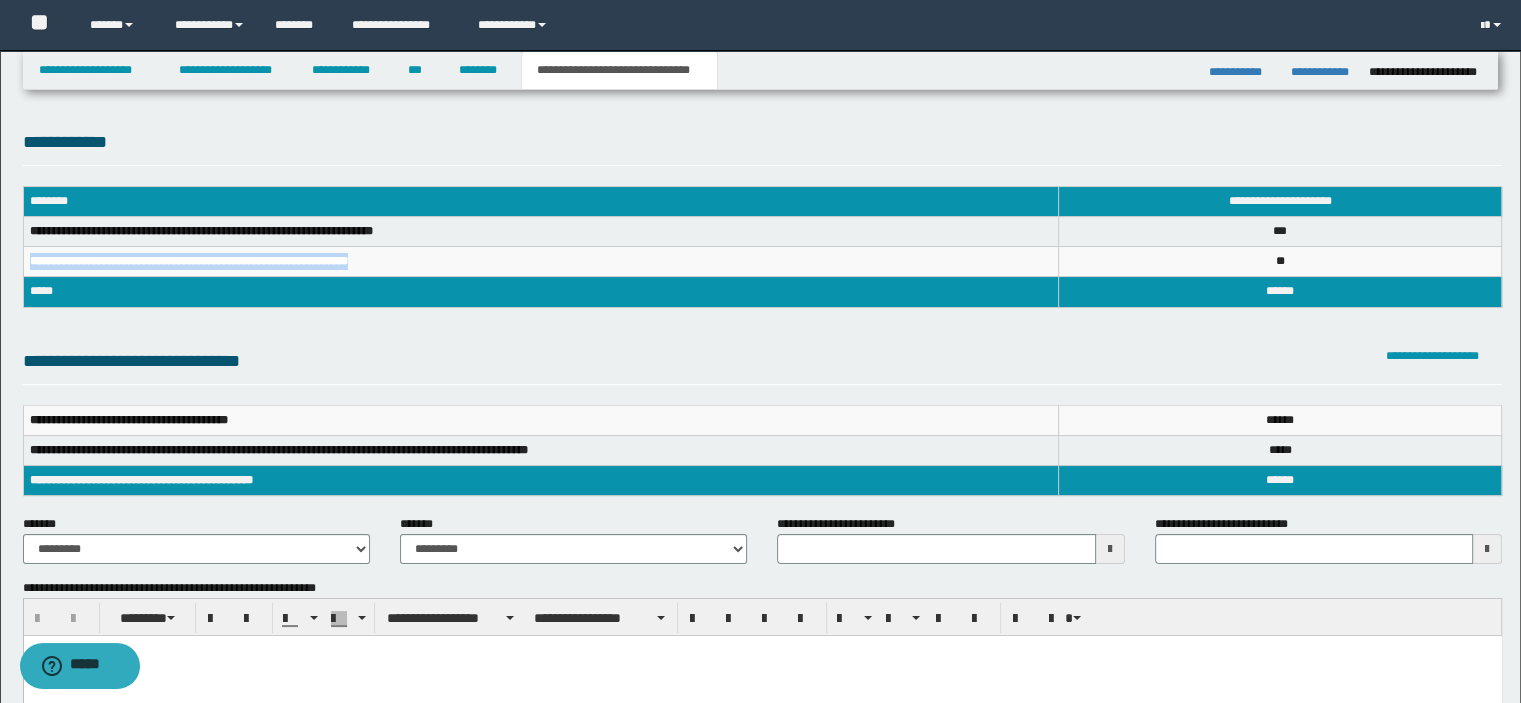 drag, startPoint x: 28, startPoint y: 265, endPoint x: 396, endPoint y: 249, distance: 368.34766 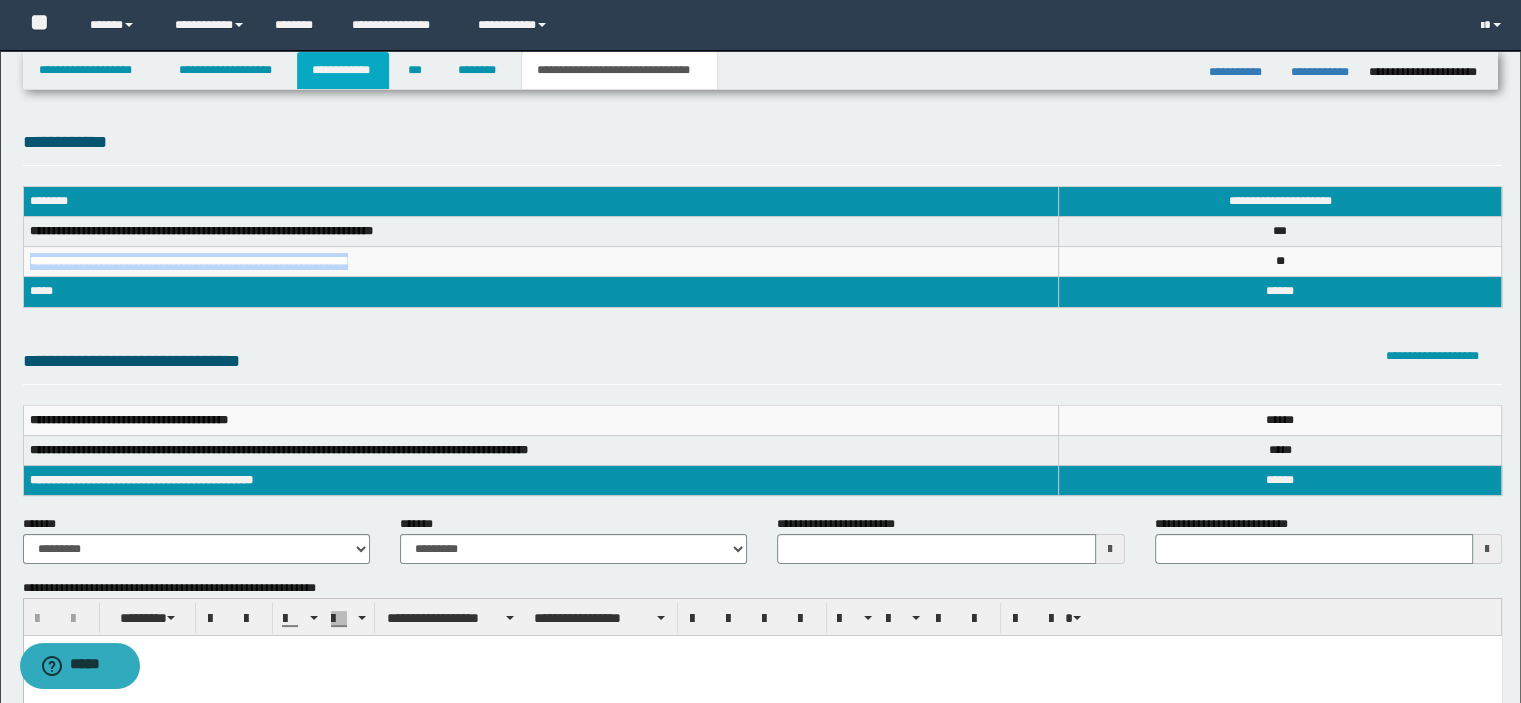 click on "**********" at bounding box center (343, 70) 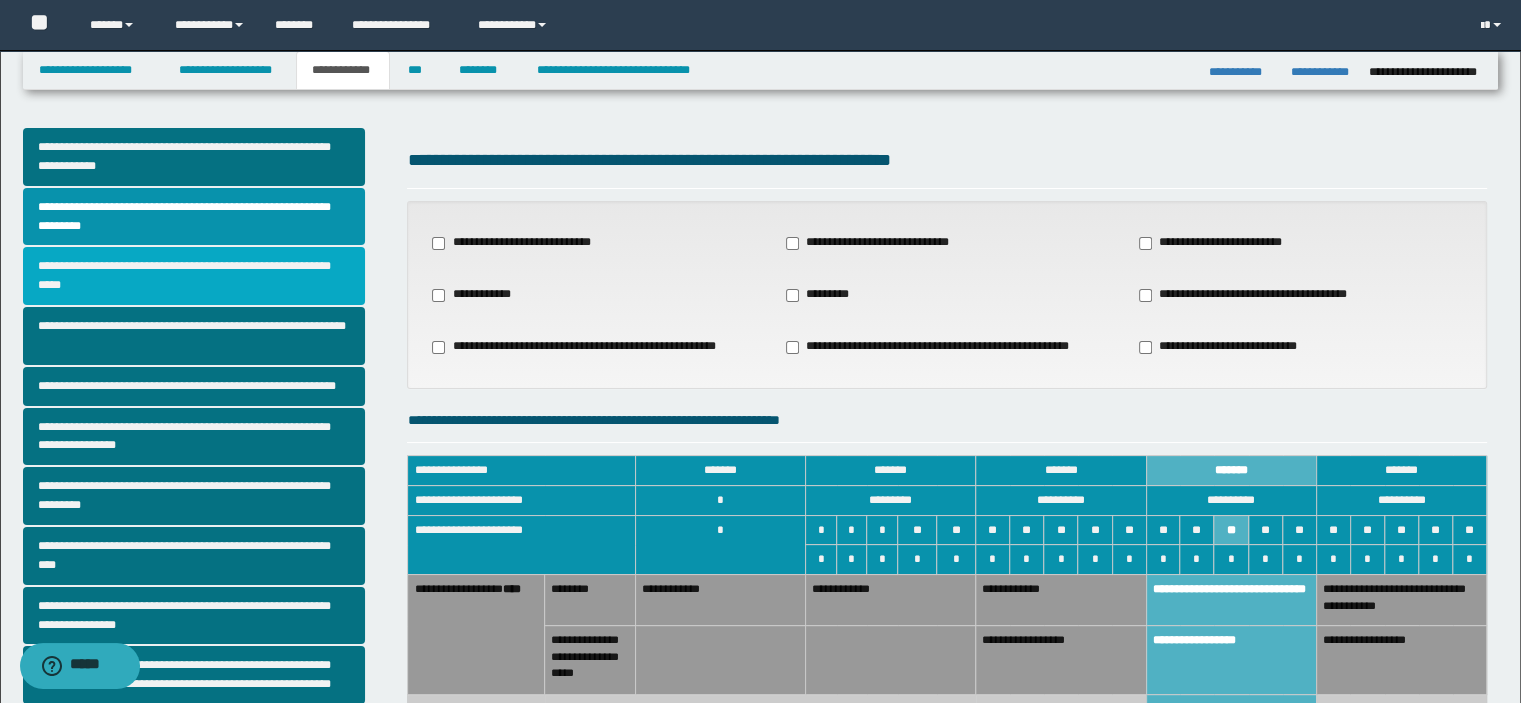 click on "**********" at bounding box center (194, 276) 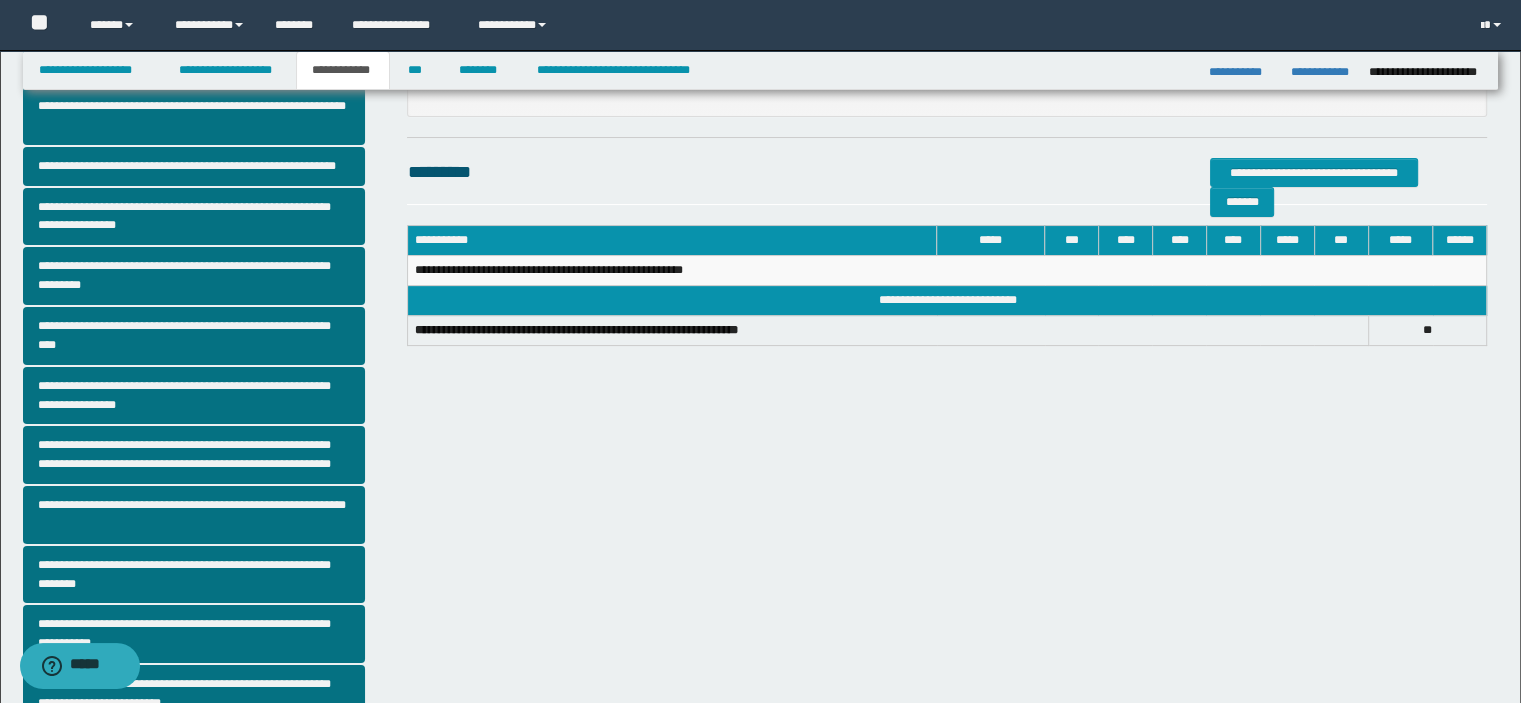 scroll, scrollTop: 0, scrollLeft: 0, axis: both 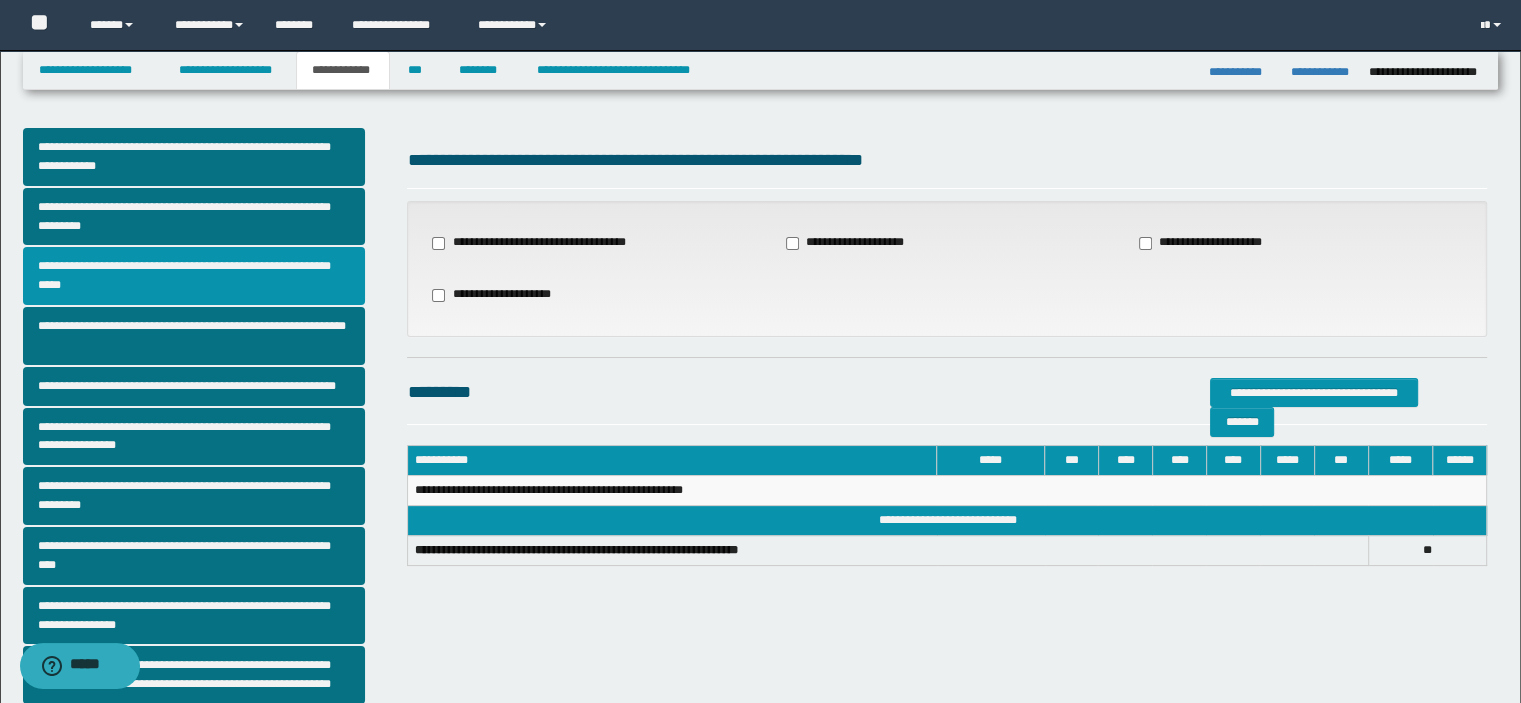 click on "**********" at bounding box center (194, 276) 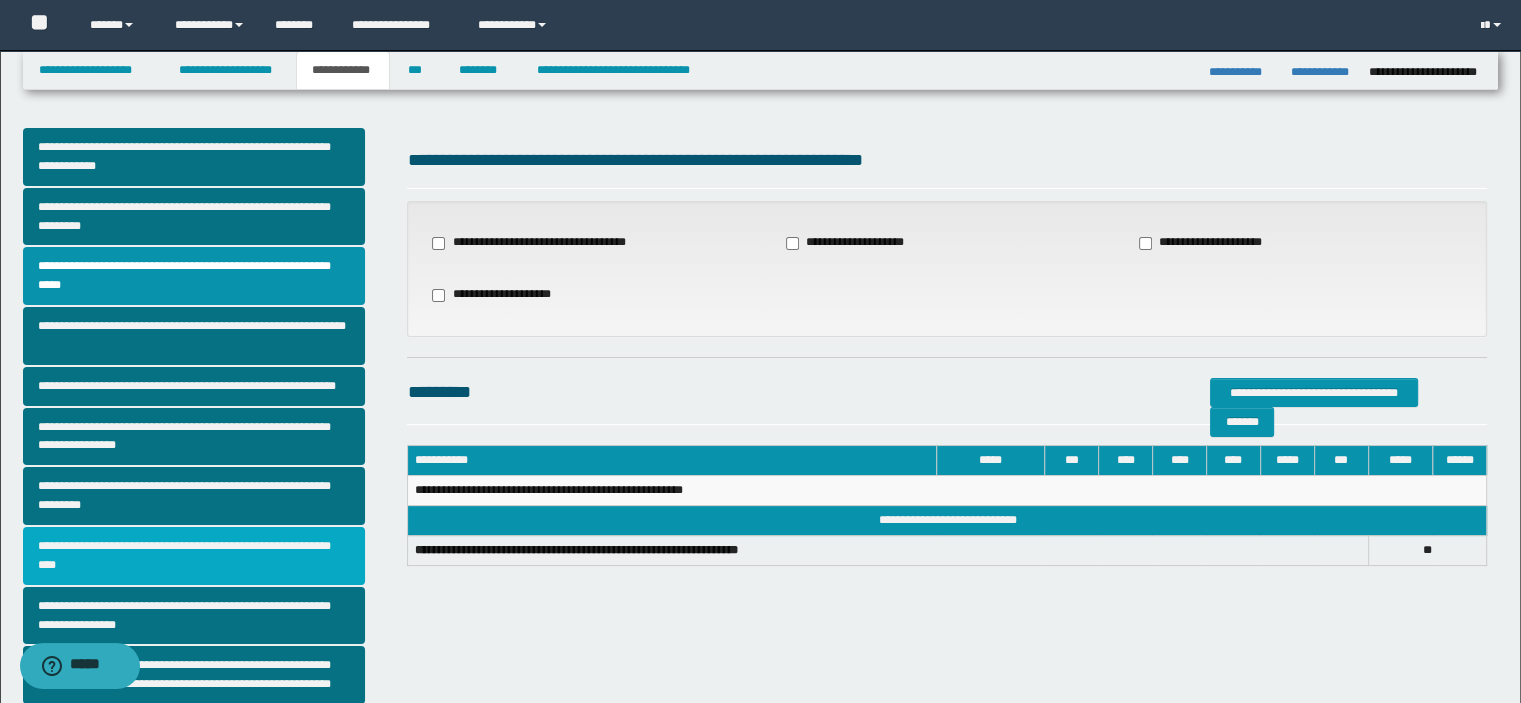 click on "**********" at bounding box center [194, 556] 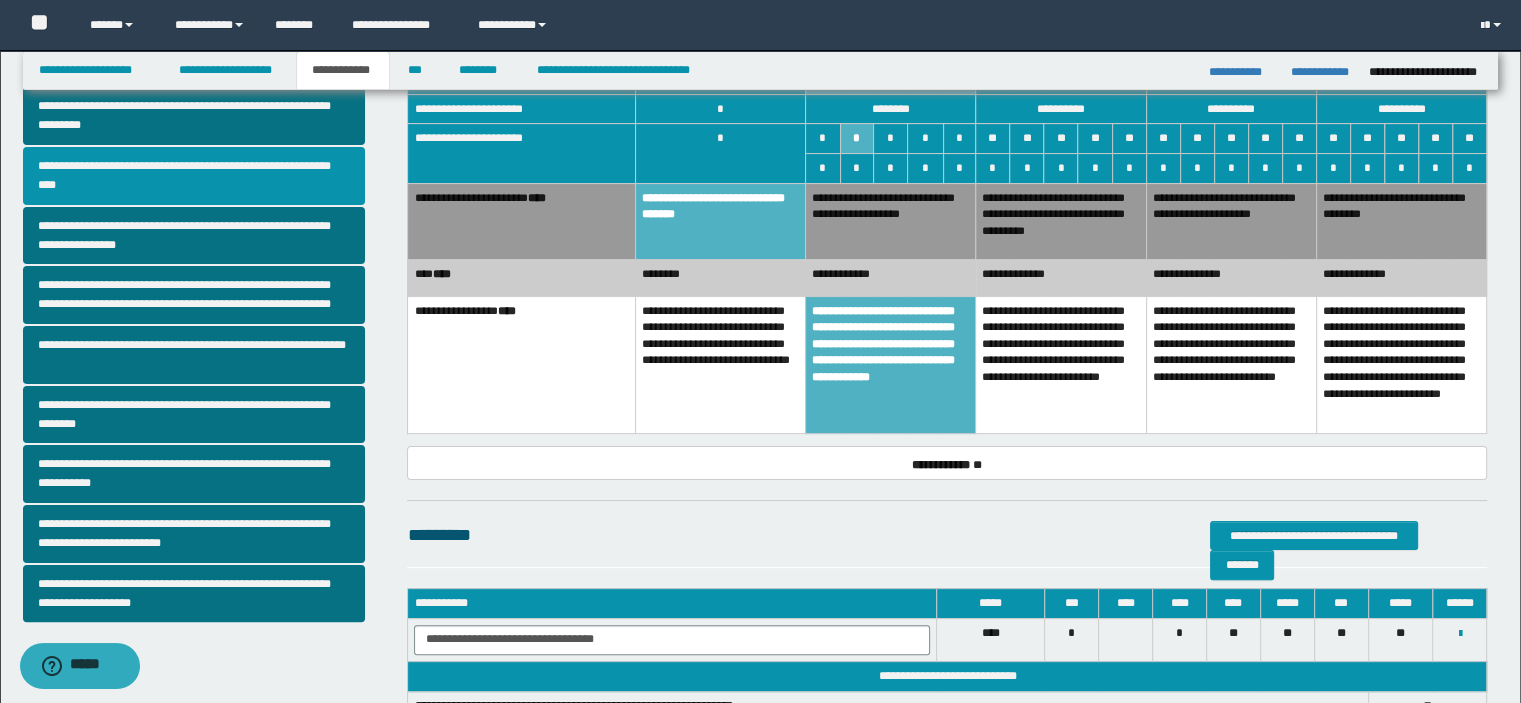 scroll, scrollTop: 500, scrollLeft: 0, axis: vertical 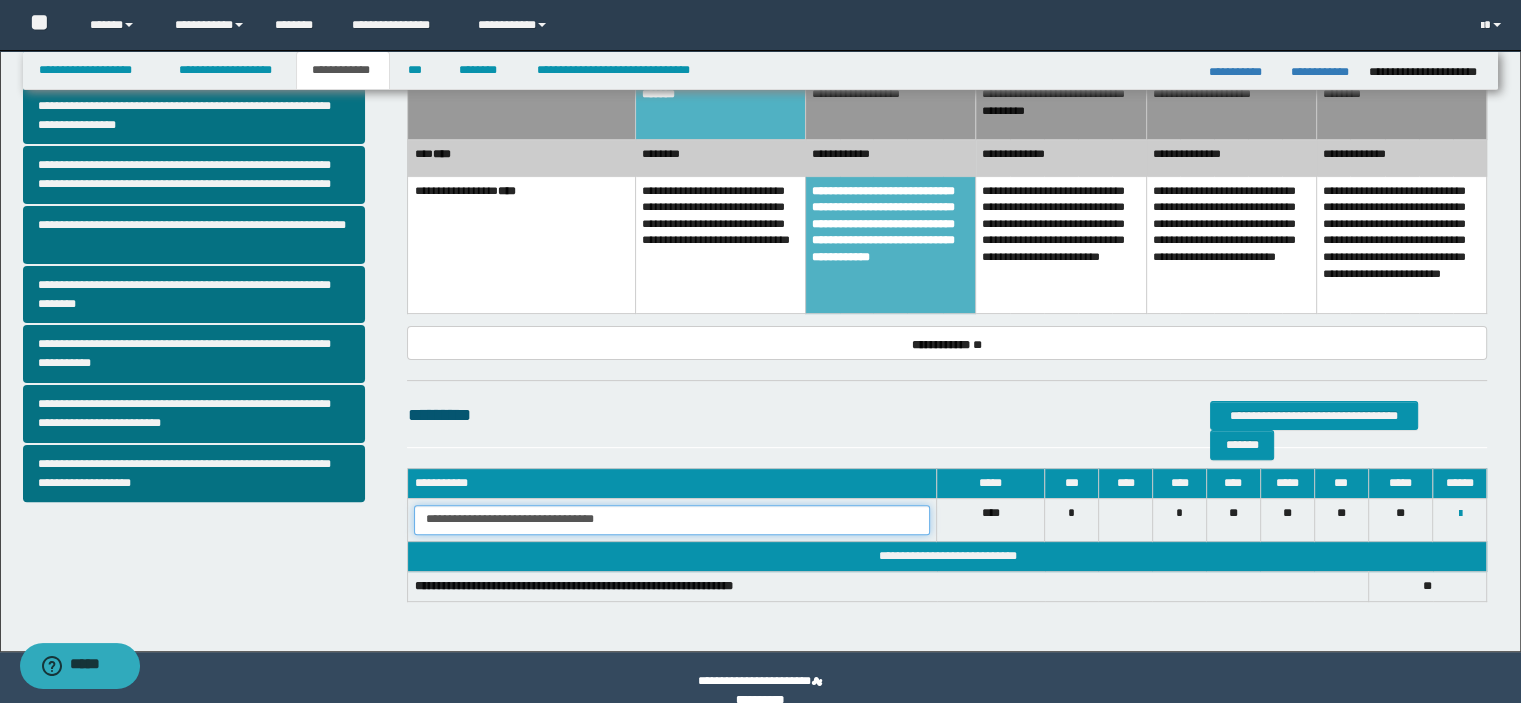 drag, startPoint x: 609, startPoint y: 518, endPoint x: 421, endPoint y: 523, distance: 188.06648 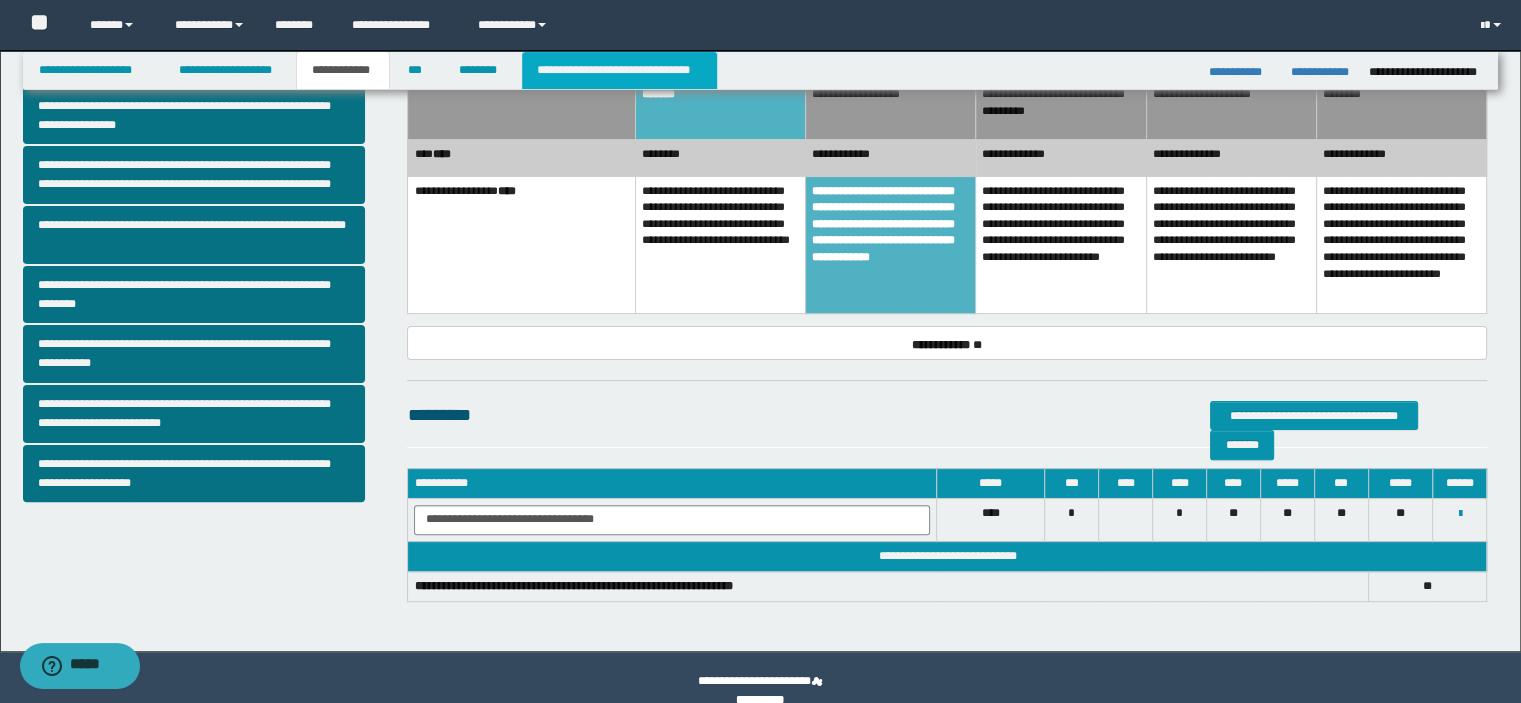 click on "**********" at bounding box center [619, 70] 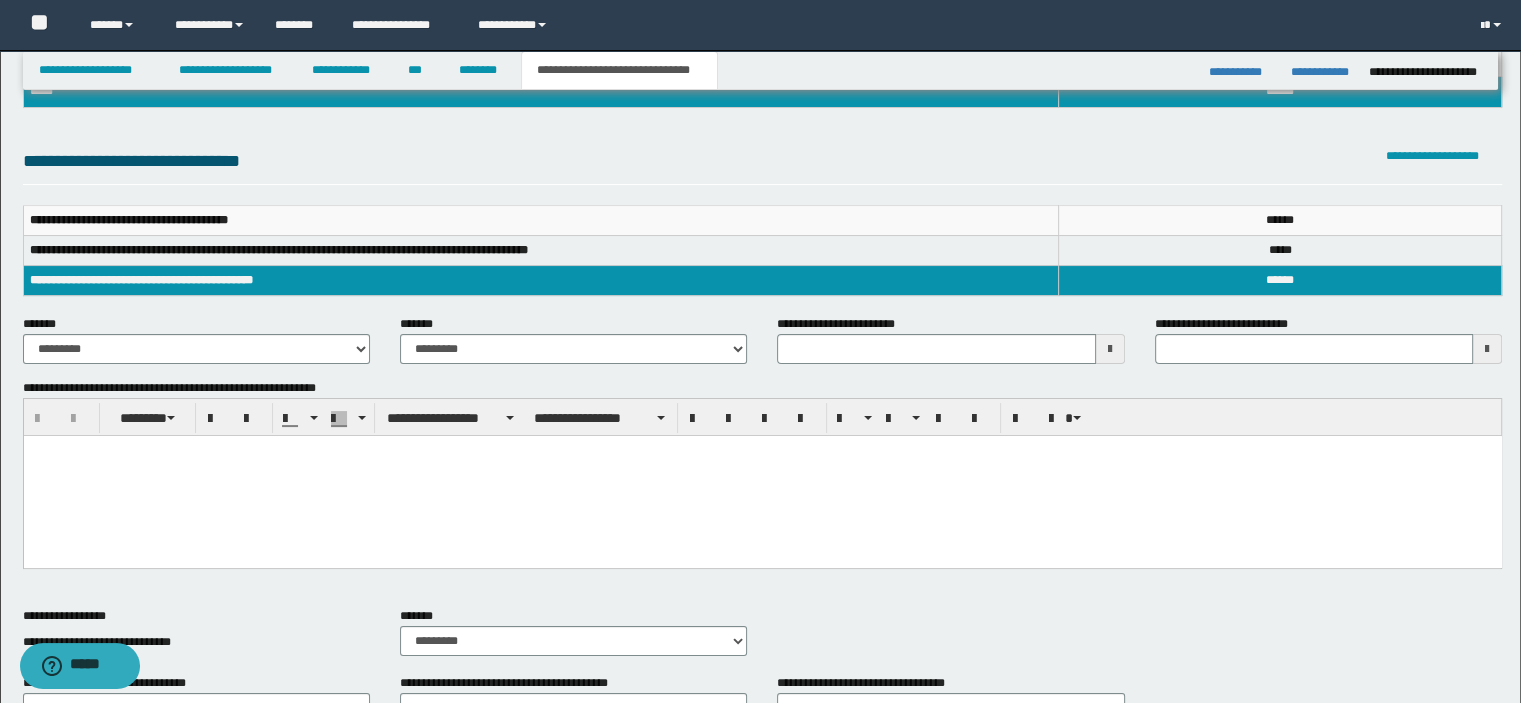scroll, scrollTop: 0, scrollLeft: 0, axis: both 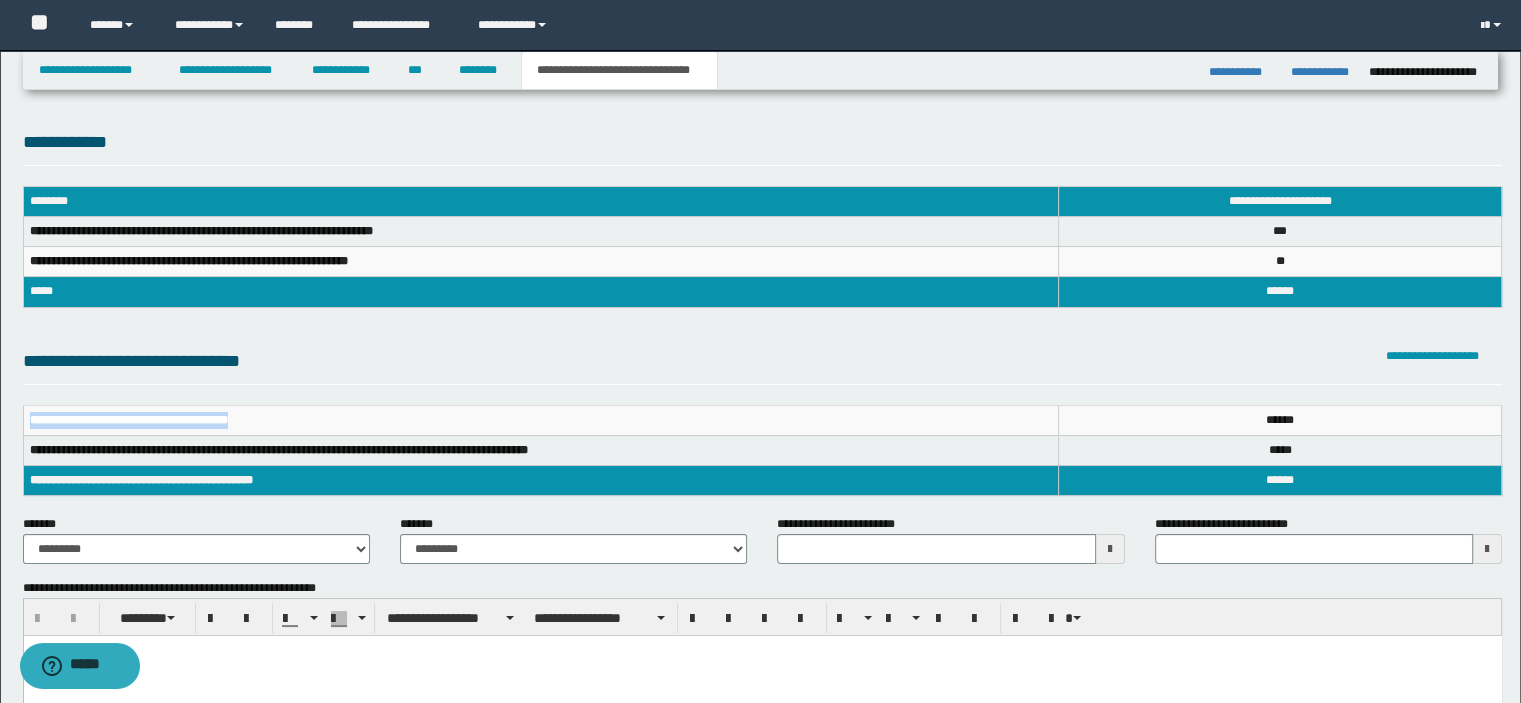 drag, startPoint x: 270, startPoint y: 419, endPoint x: 25, endPoint y: 412, distance: 245.09998 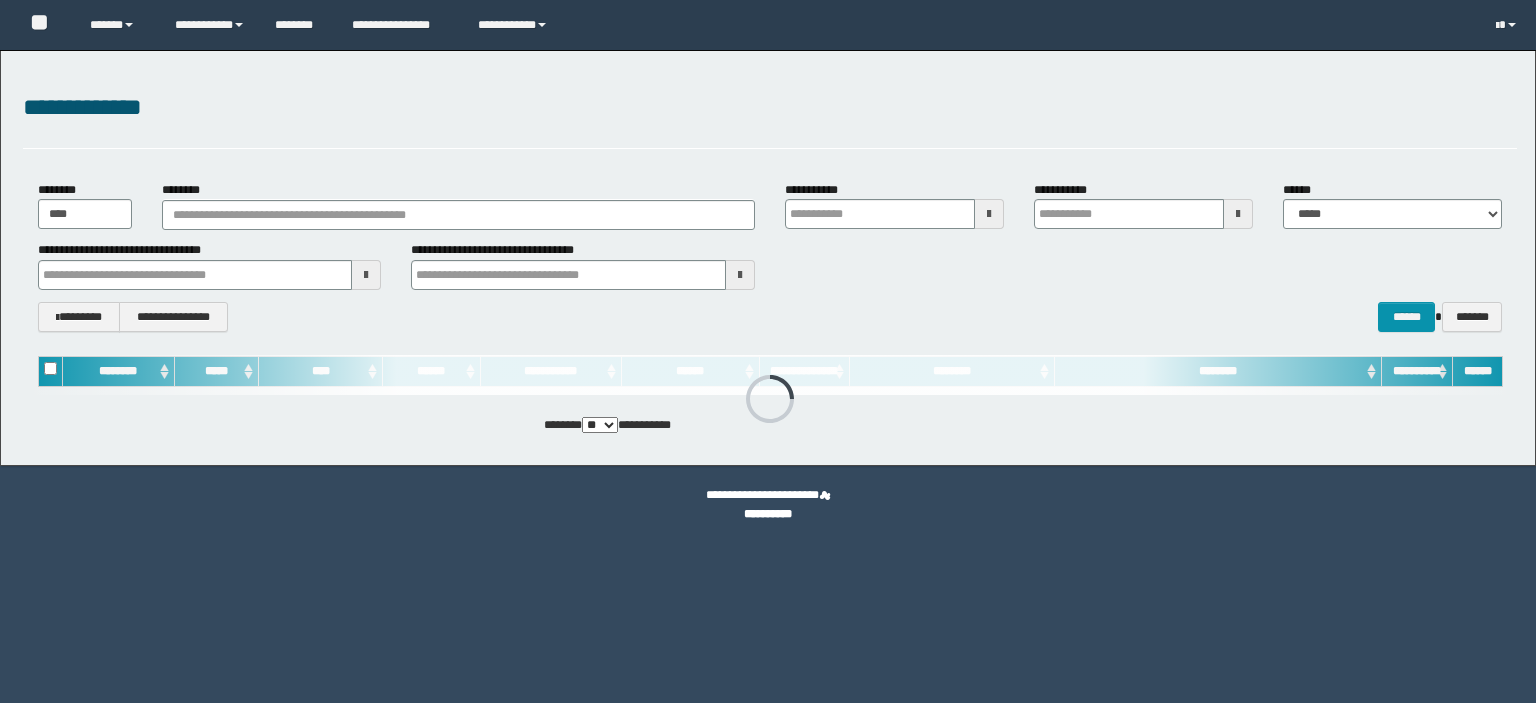 scroll, scrollTop: 0, scrollLeft: 0, axis: both 